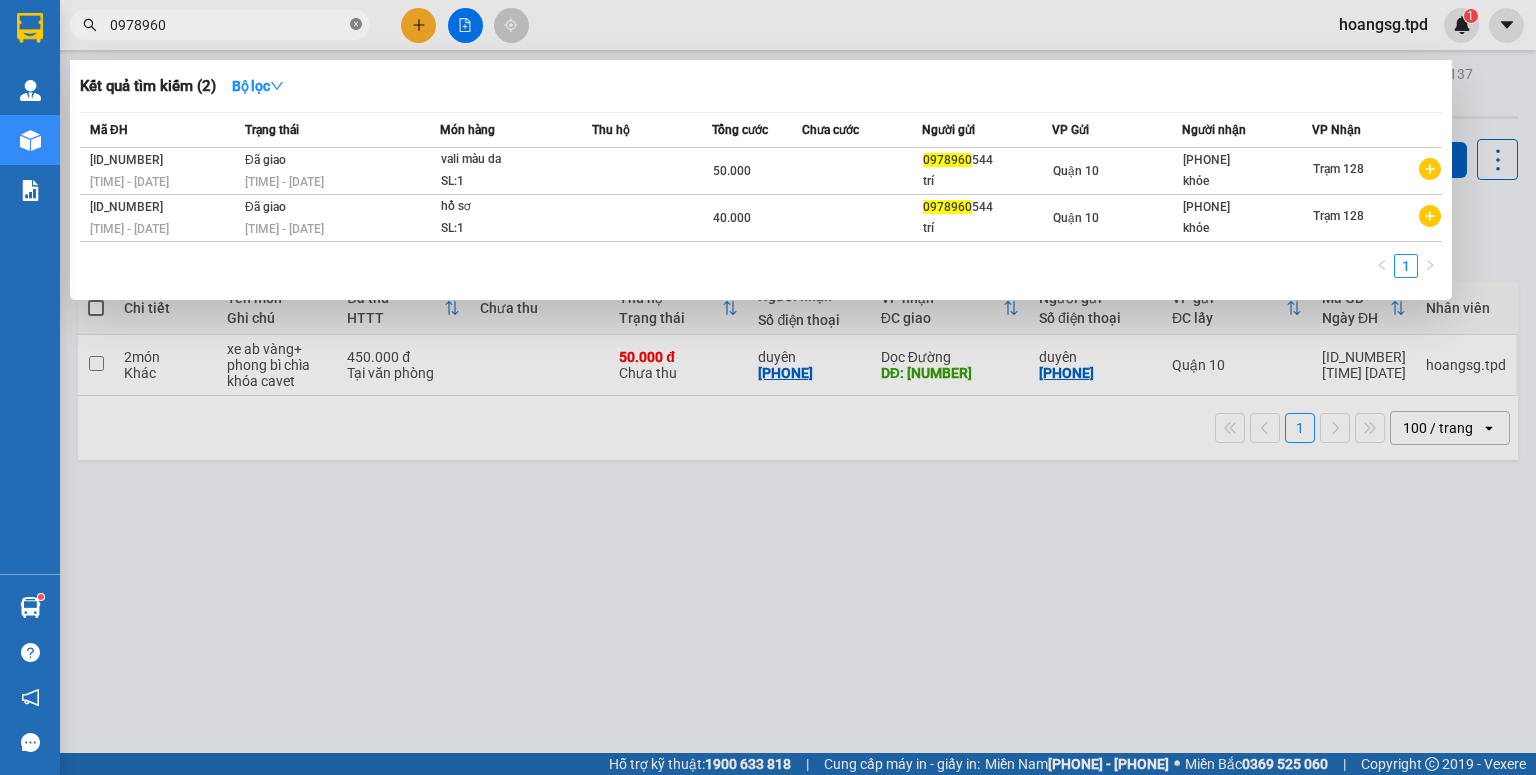 scroll, scrollTop: 0, scrollLeft: 0, axis: both 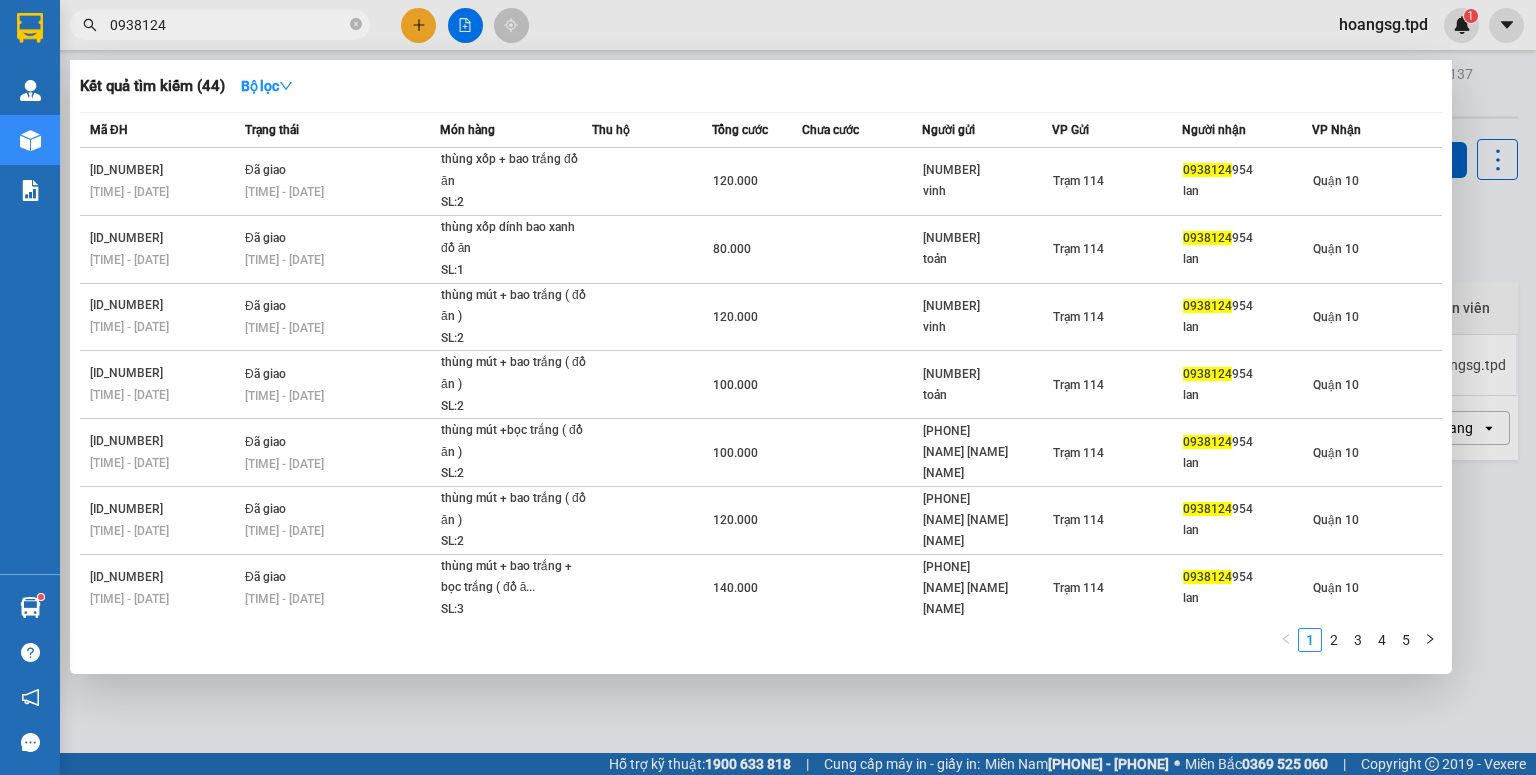 type on "0938124" 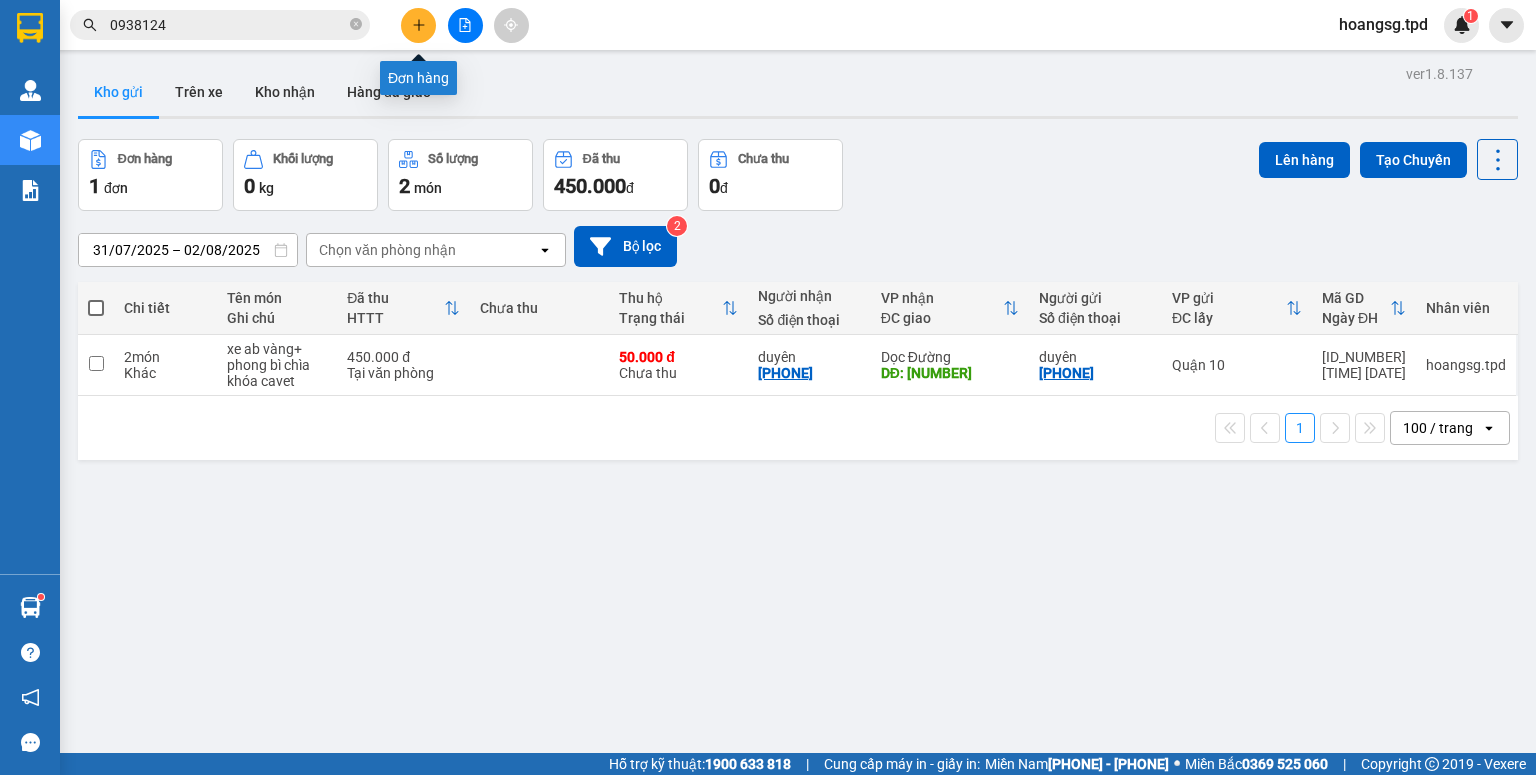 click 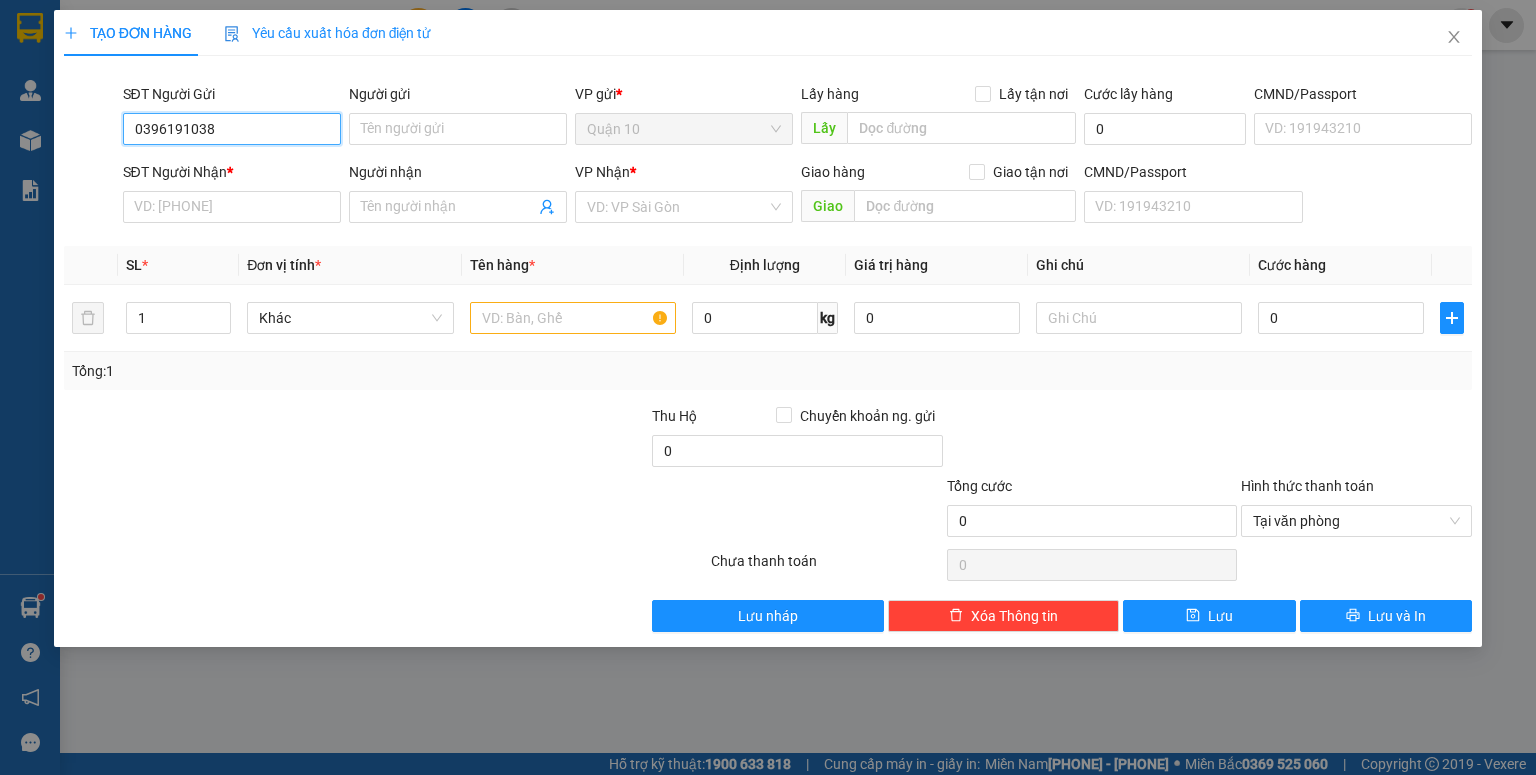 click on "0396191038" at bounding box center (232, 129) 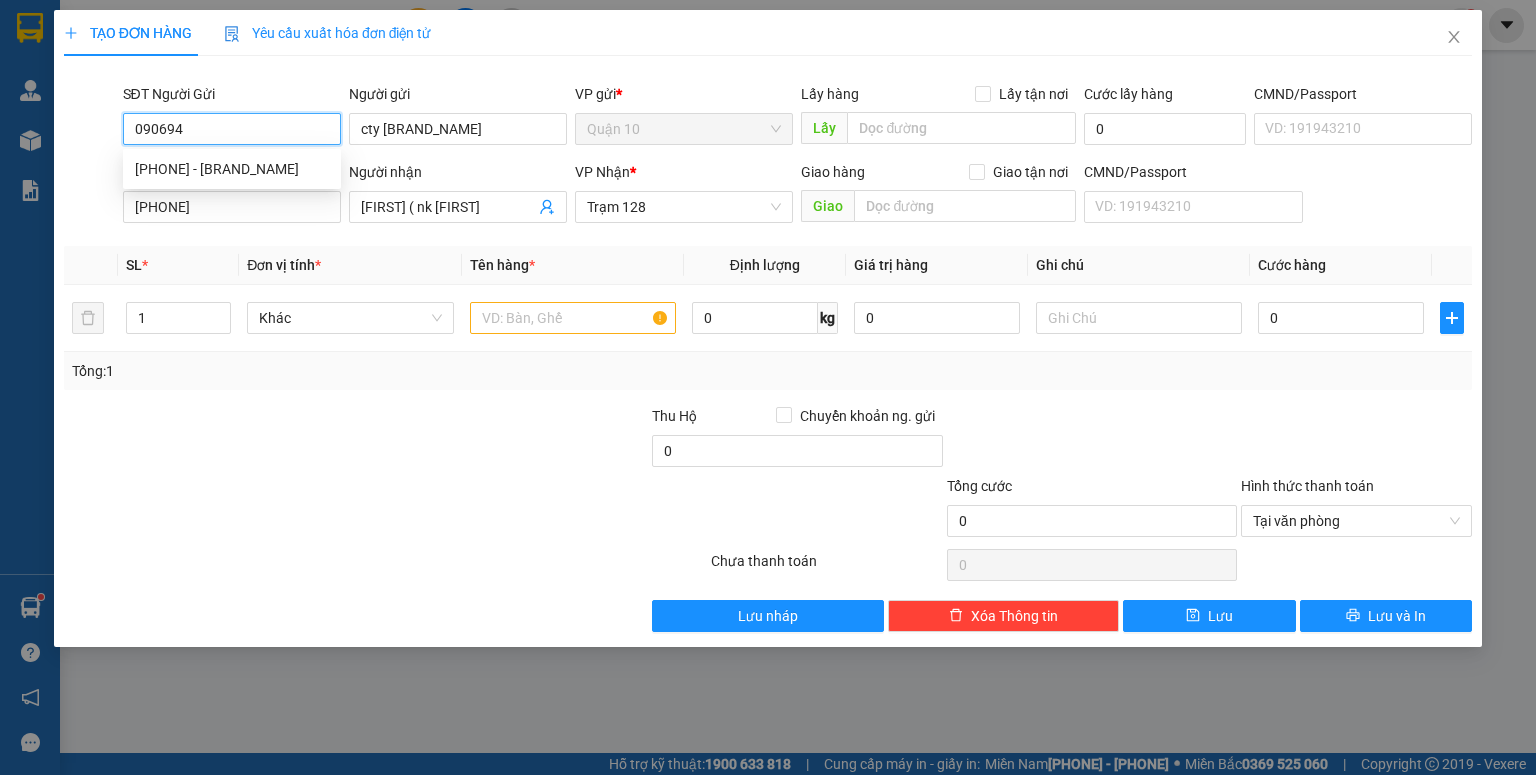 type on "[PHONE]" 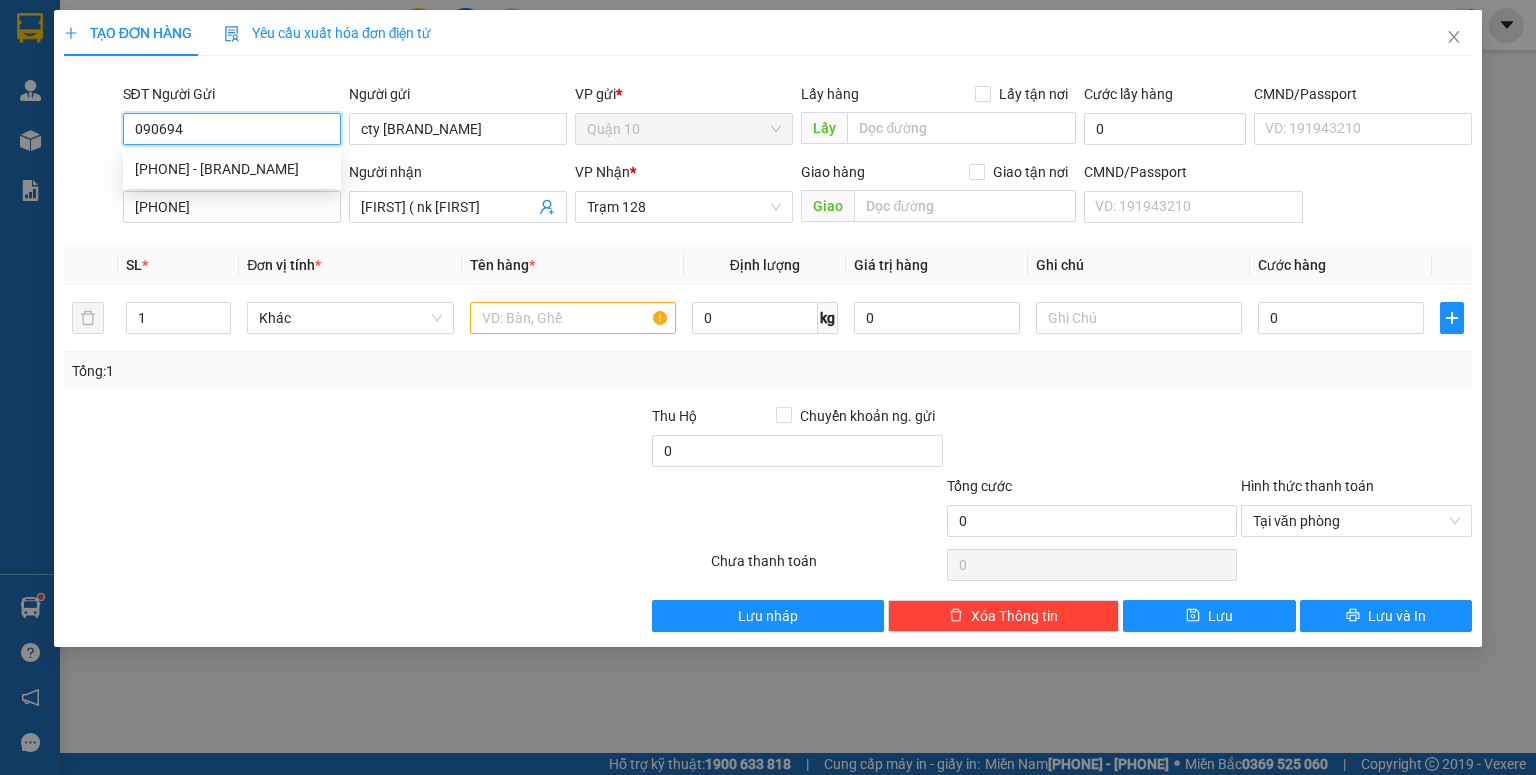 type on "[FIRST] ( nk [FIRST]" 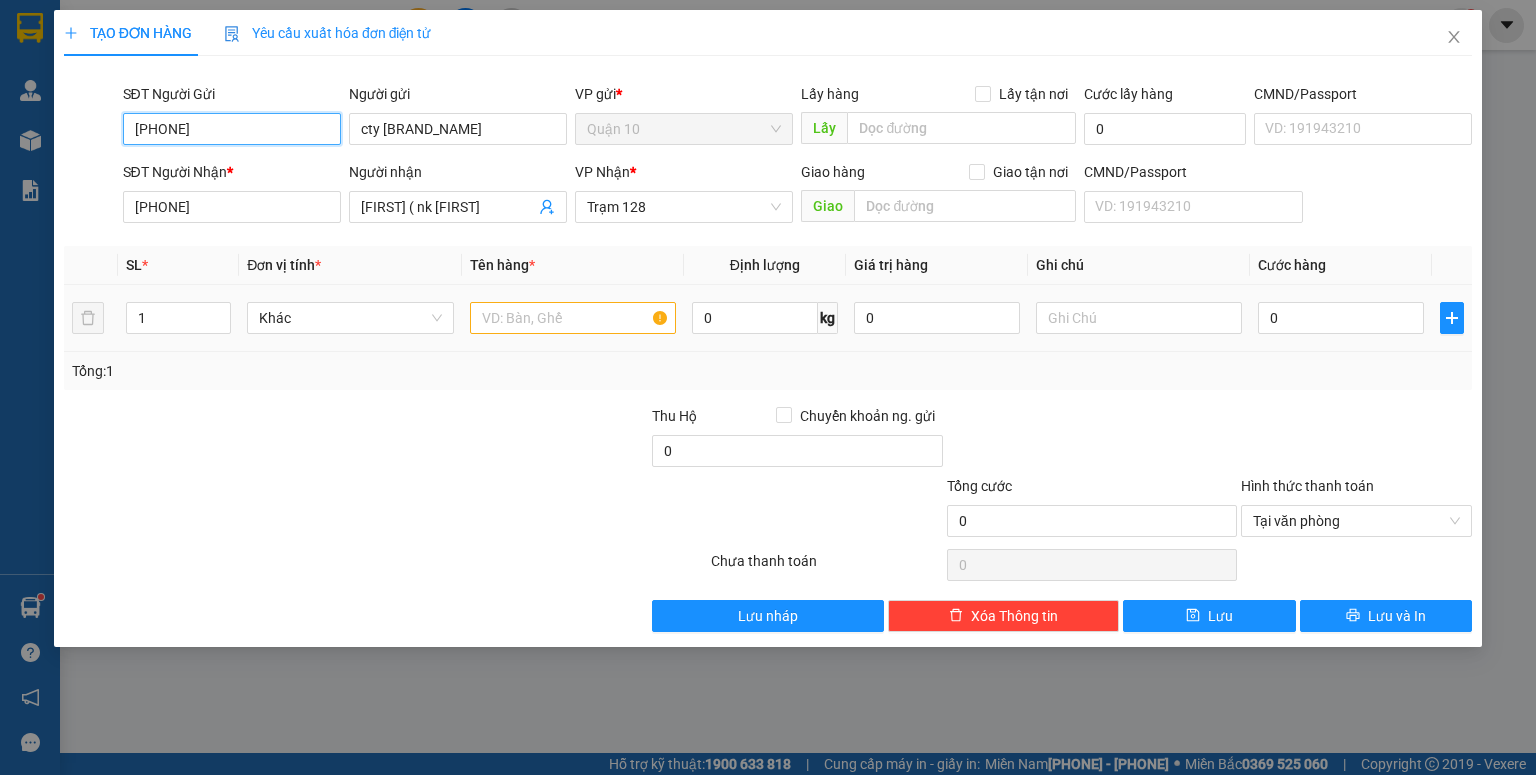 type on "[PHONE]" 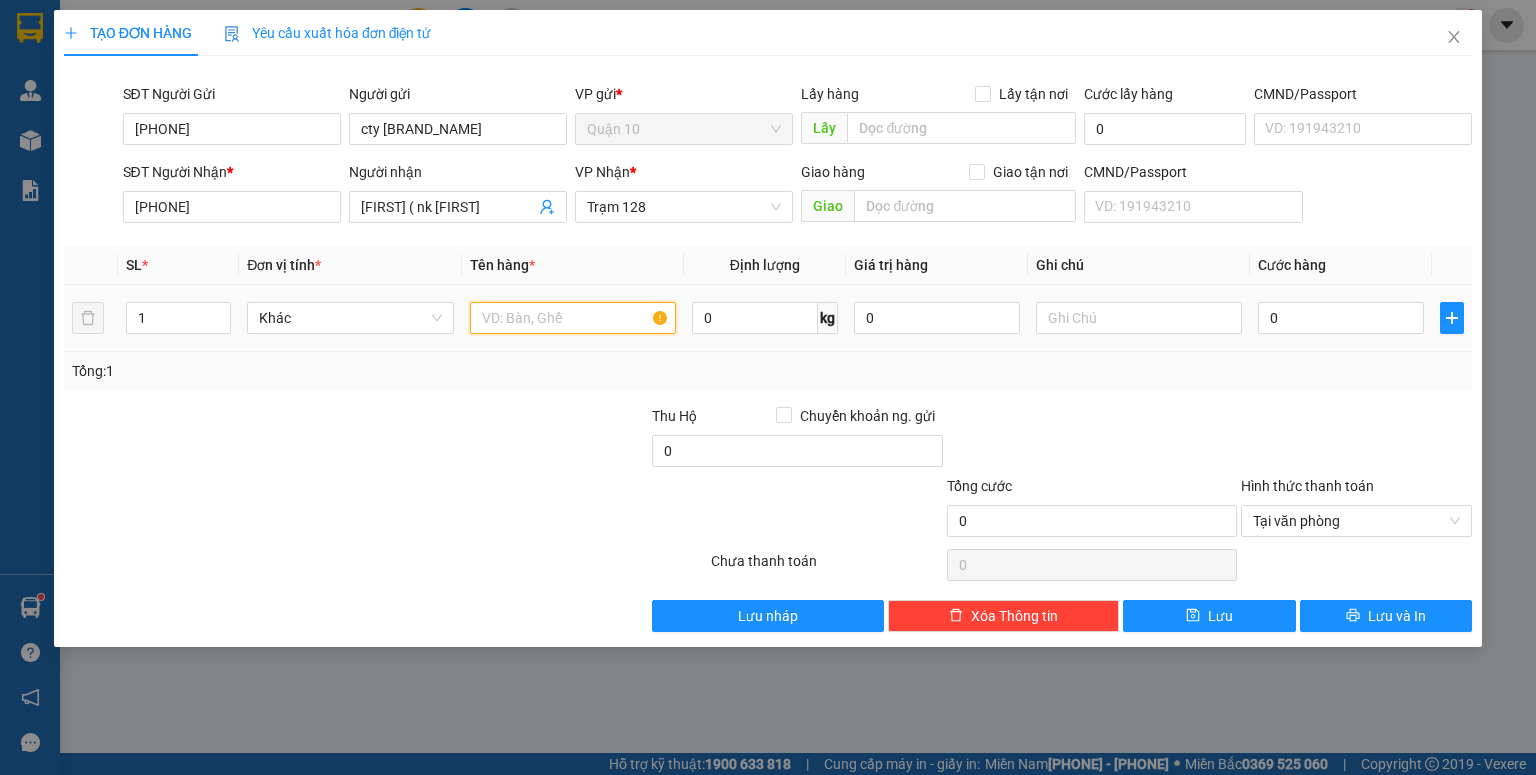 click at bounding box center [573, 318] 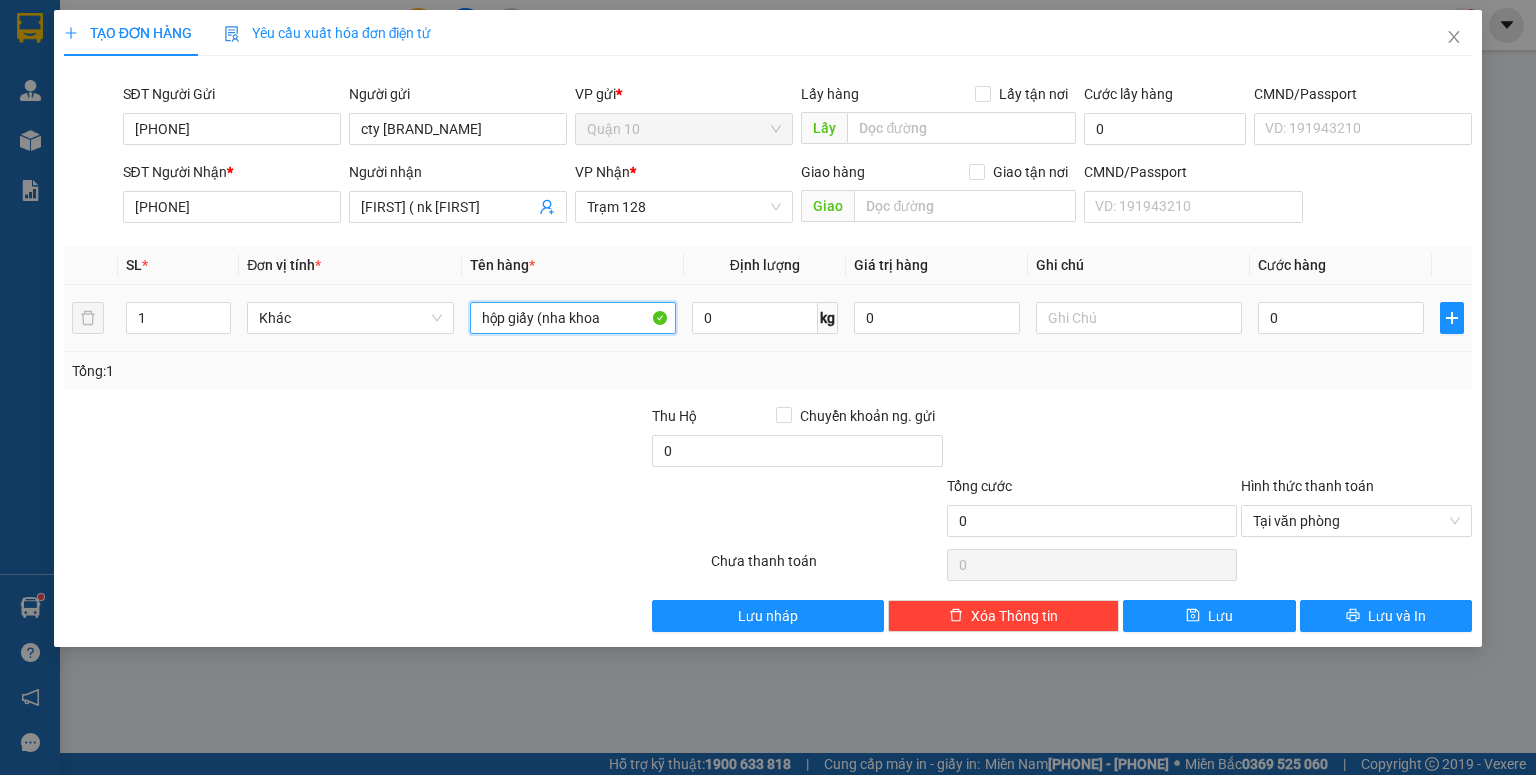type on "hộp giấy (nha khoa" 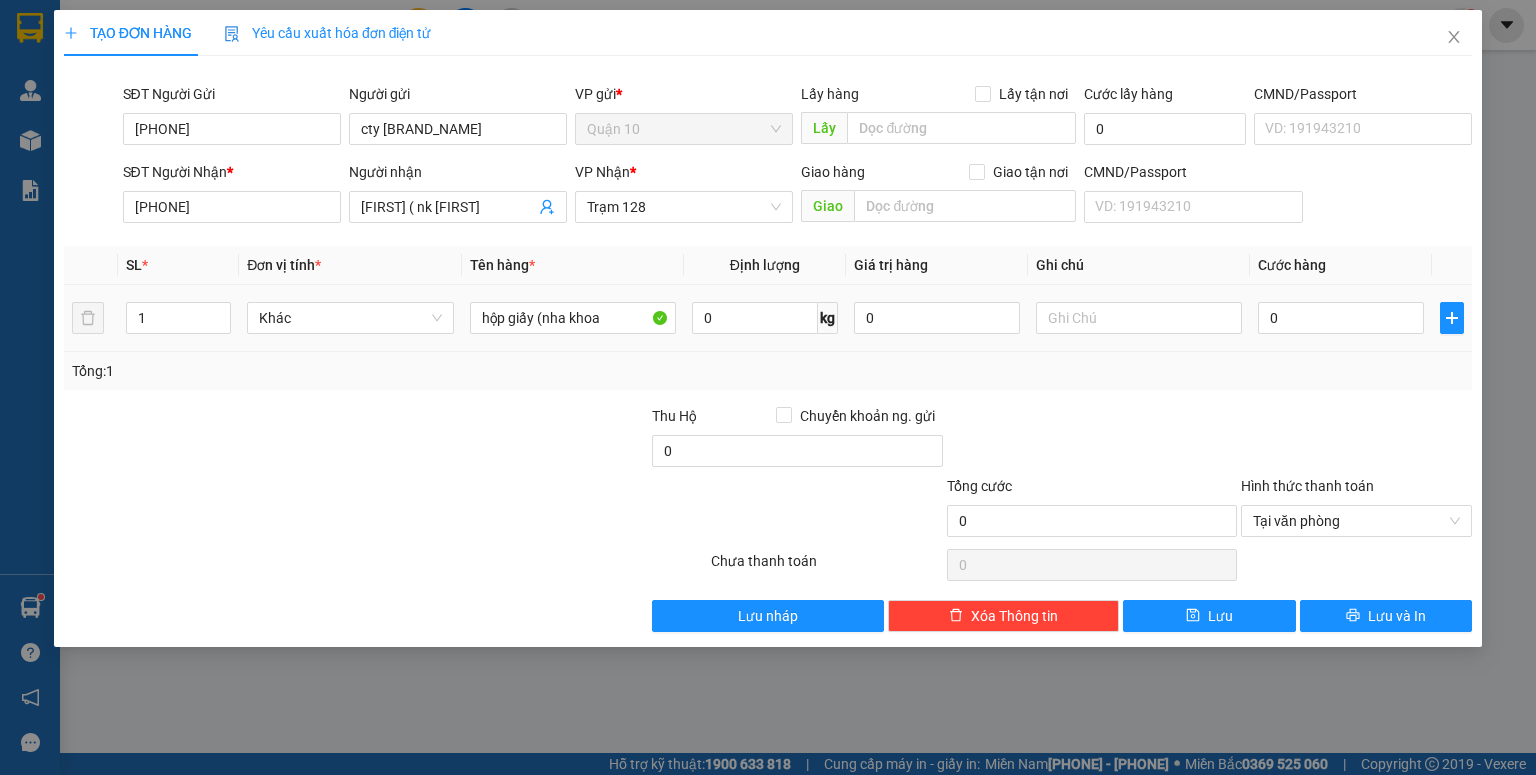 click on "0" at bounding box center (1341, 318) 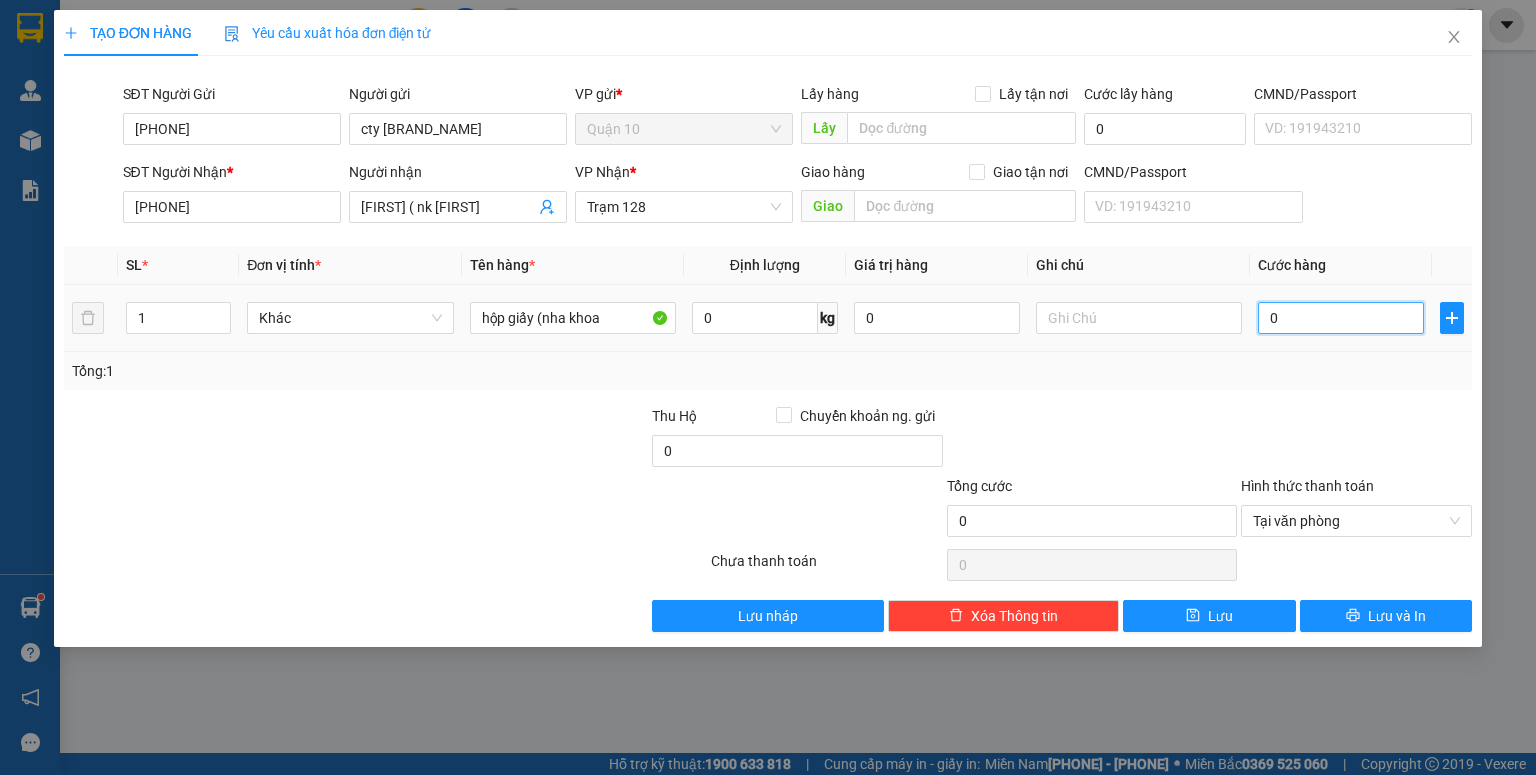 click on "0" at bounding box center (1341, 318) 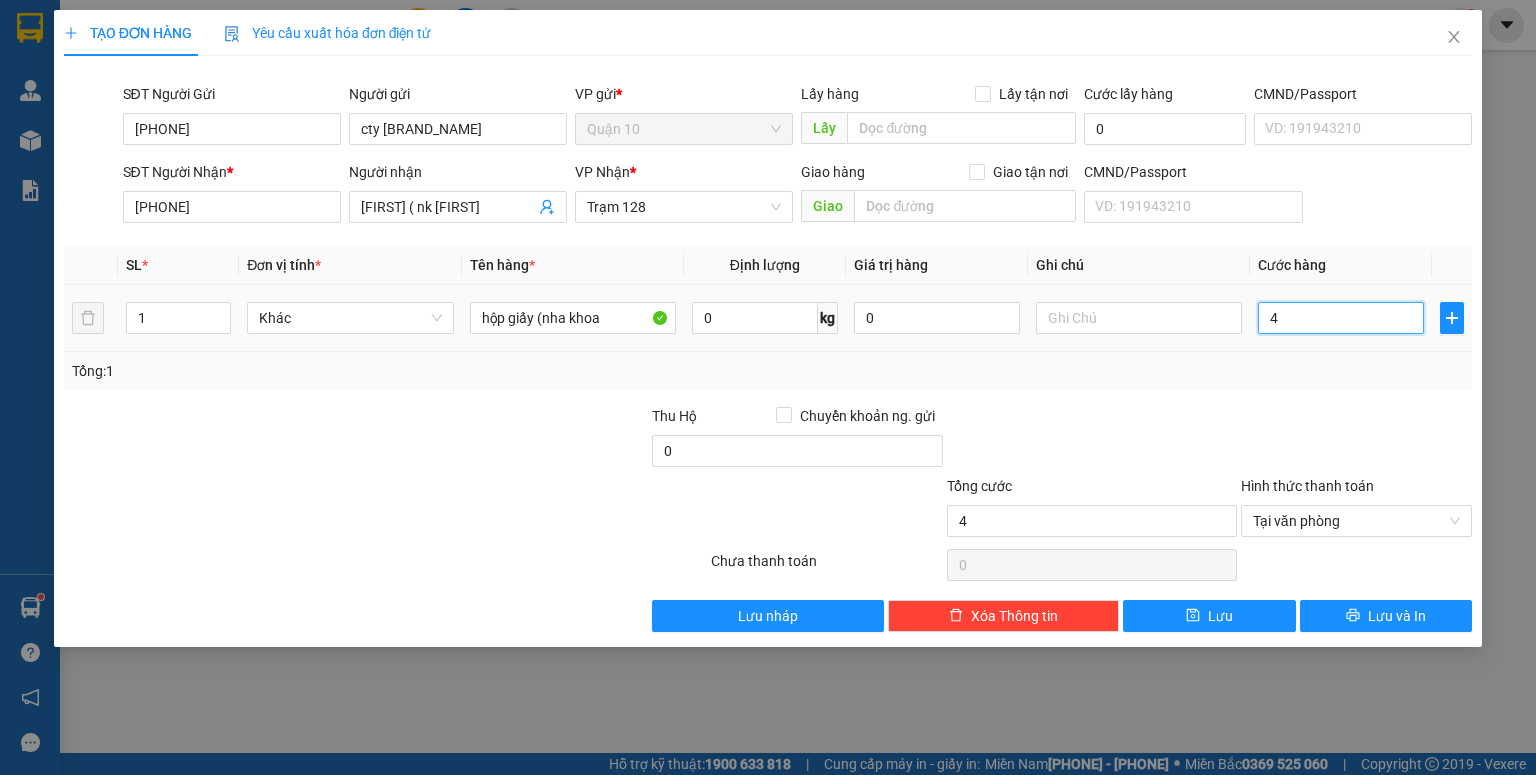 type on "40" 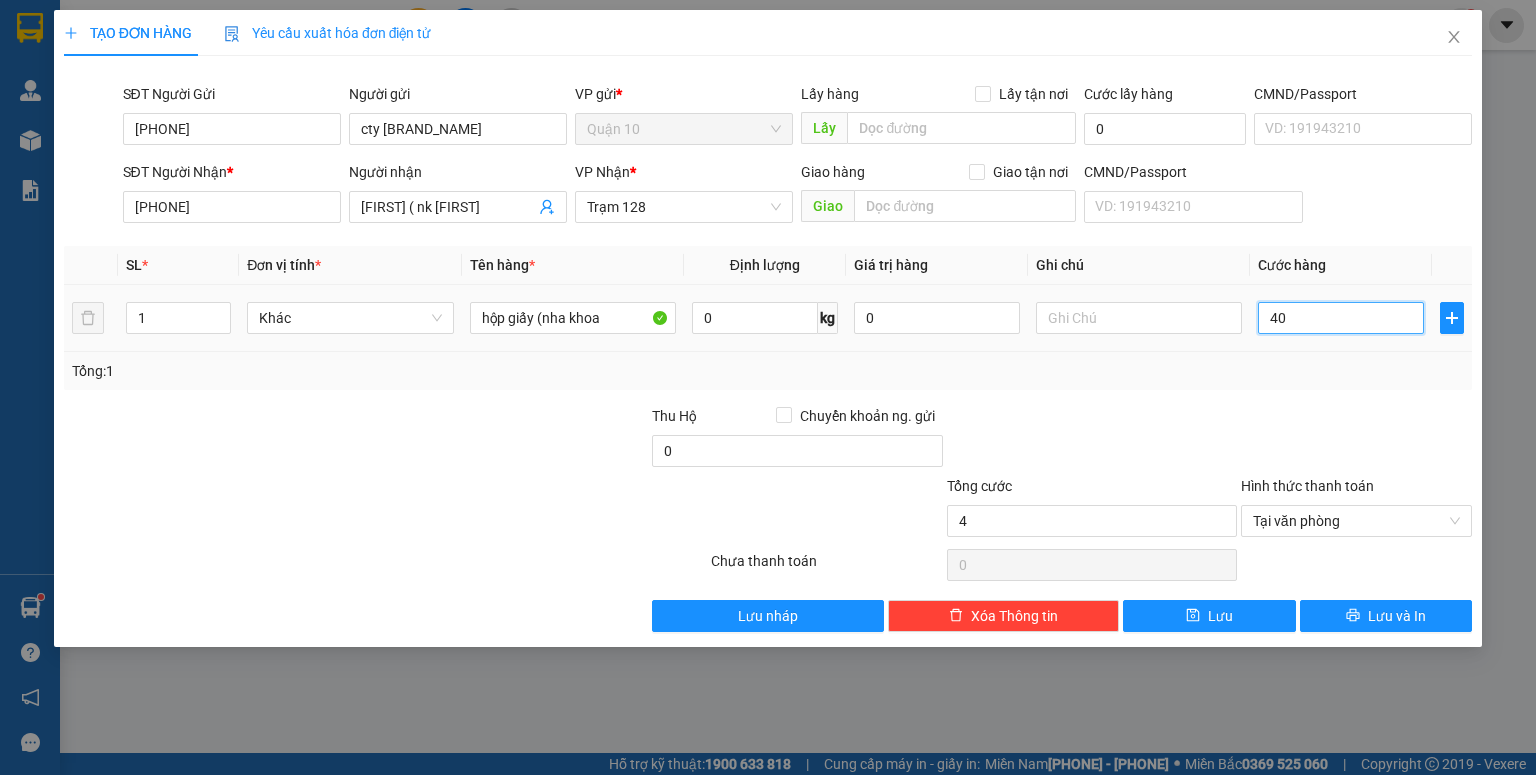 type on "40" 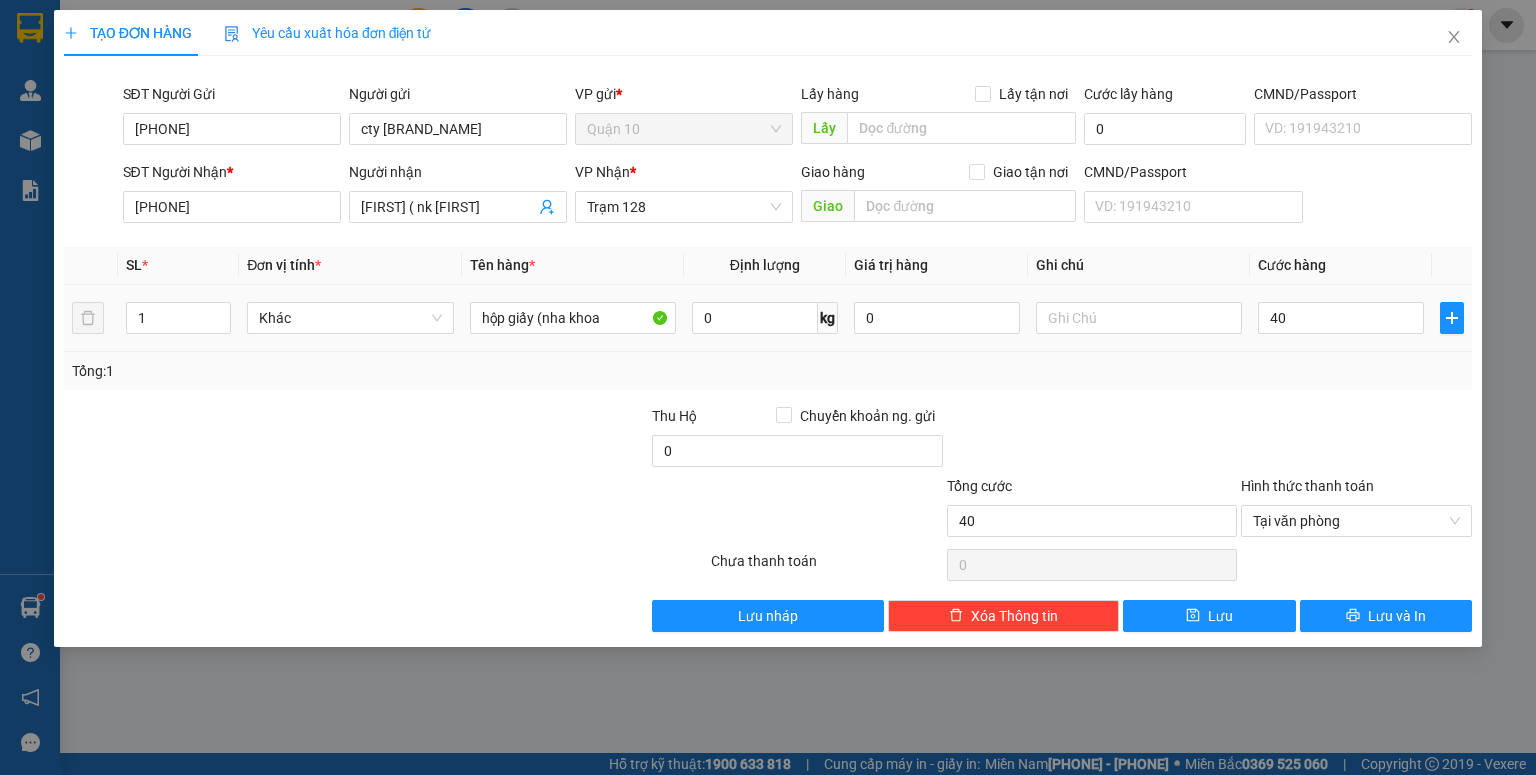 type on "40.000" 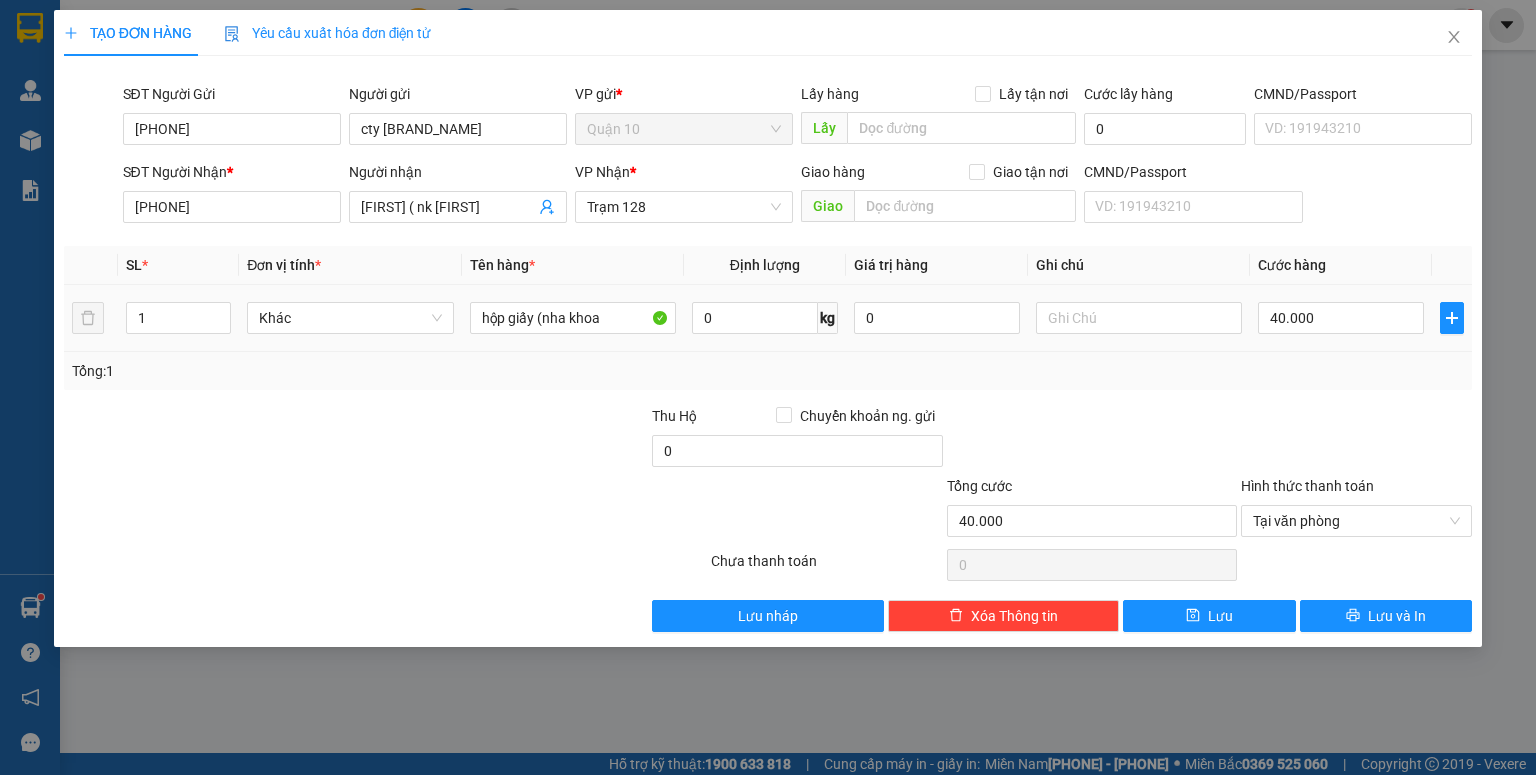 drag, startPoint x: 832, startPoint y: 293, endPoint x: 858, endPoint y: 296, distance: 26.172504 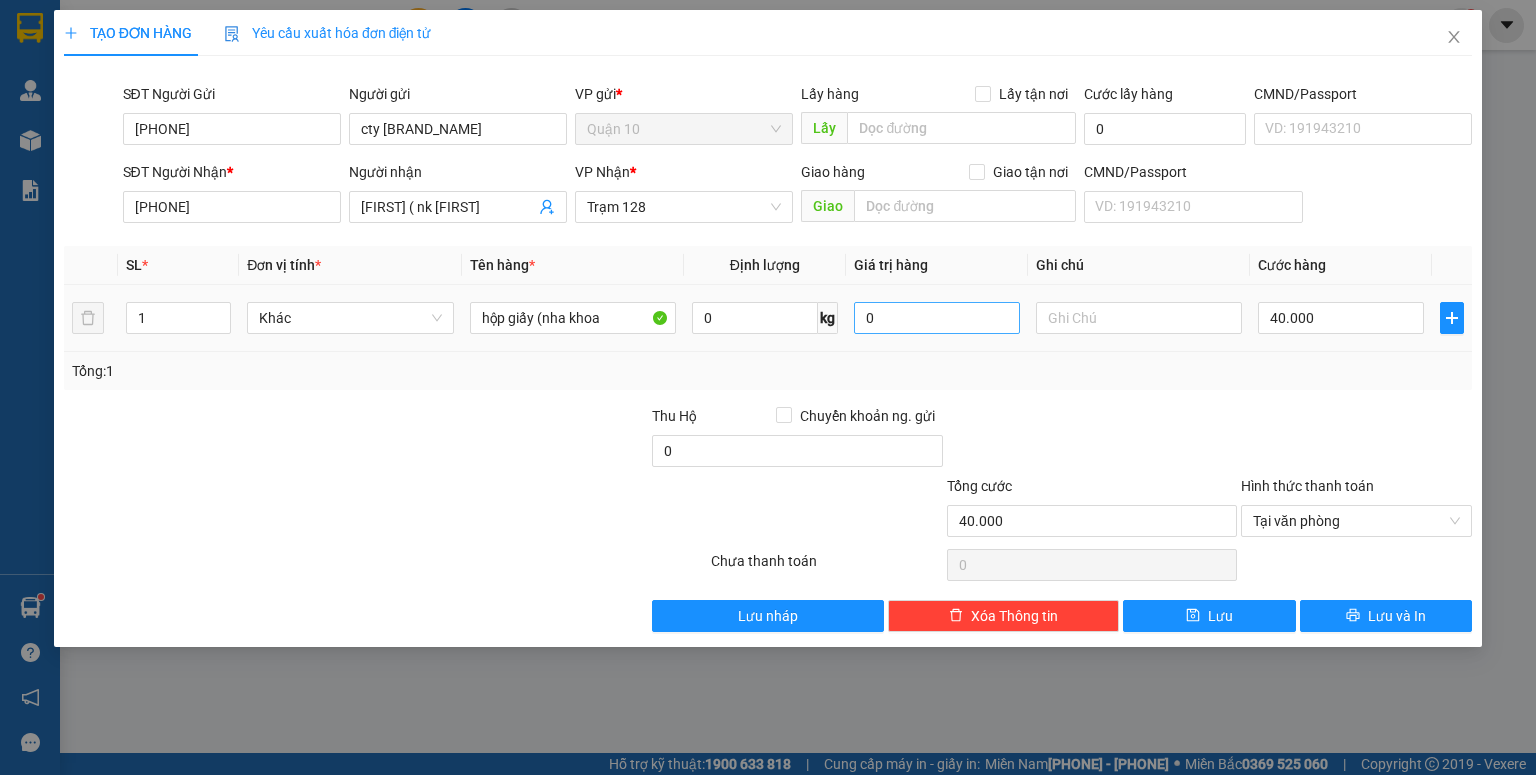 drag, startPoint x: 858, startPoint y: 296, endPoint x: 887, endPoint y: 311, distance: 32.649654 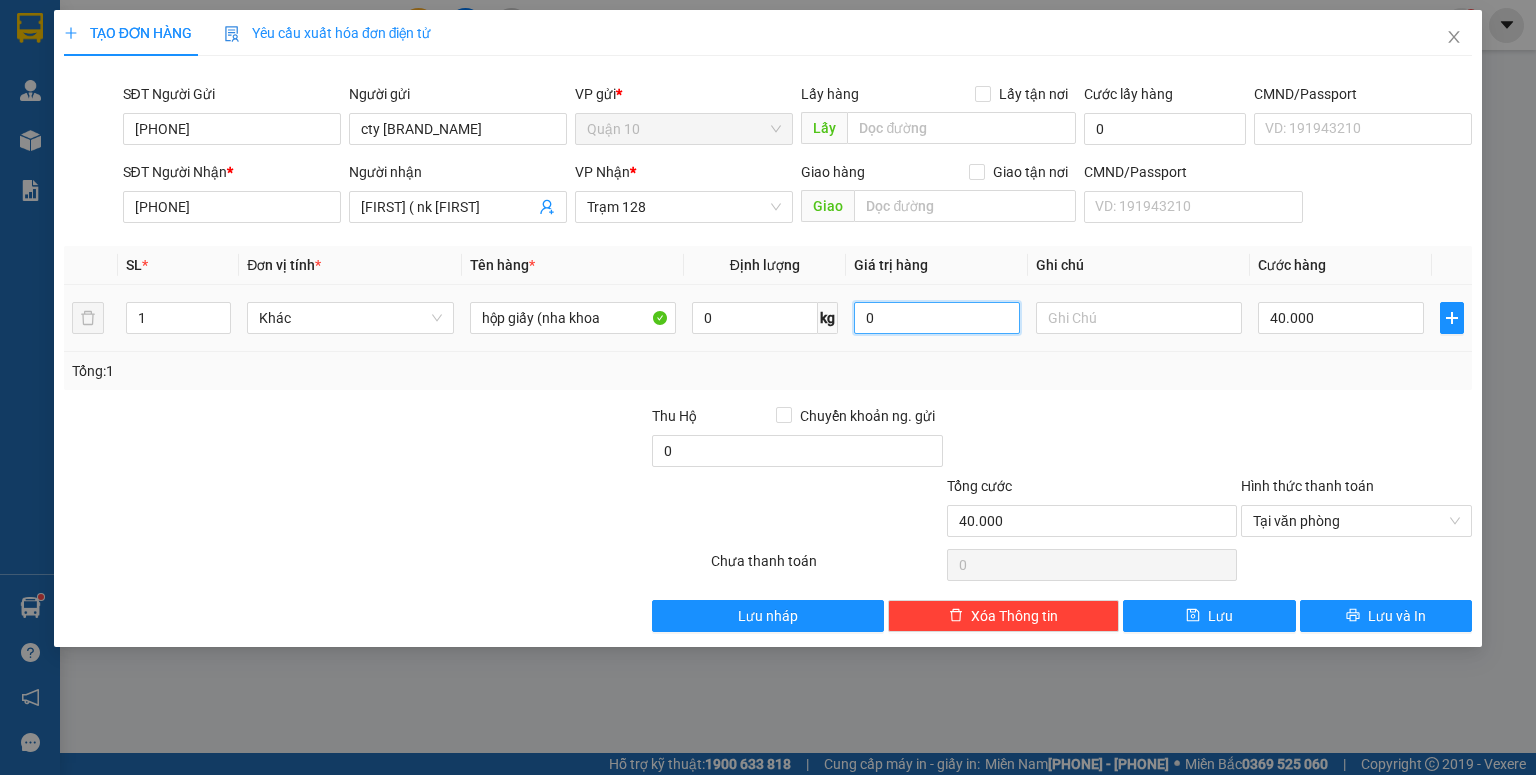 click on "0" at bounding box center (937, 318) 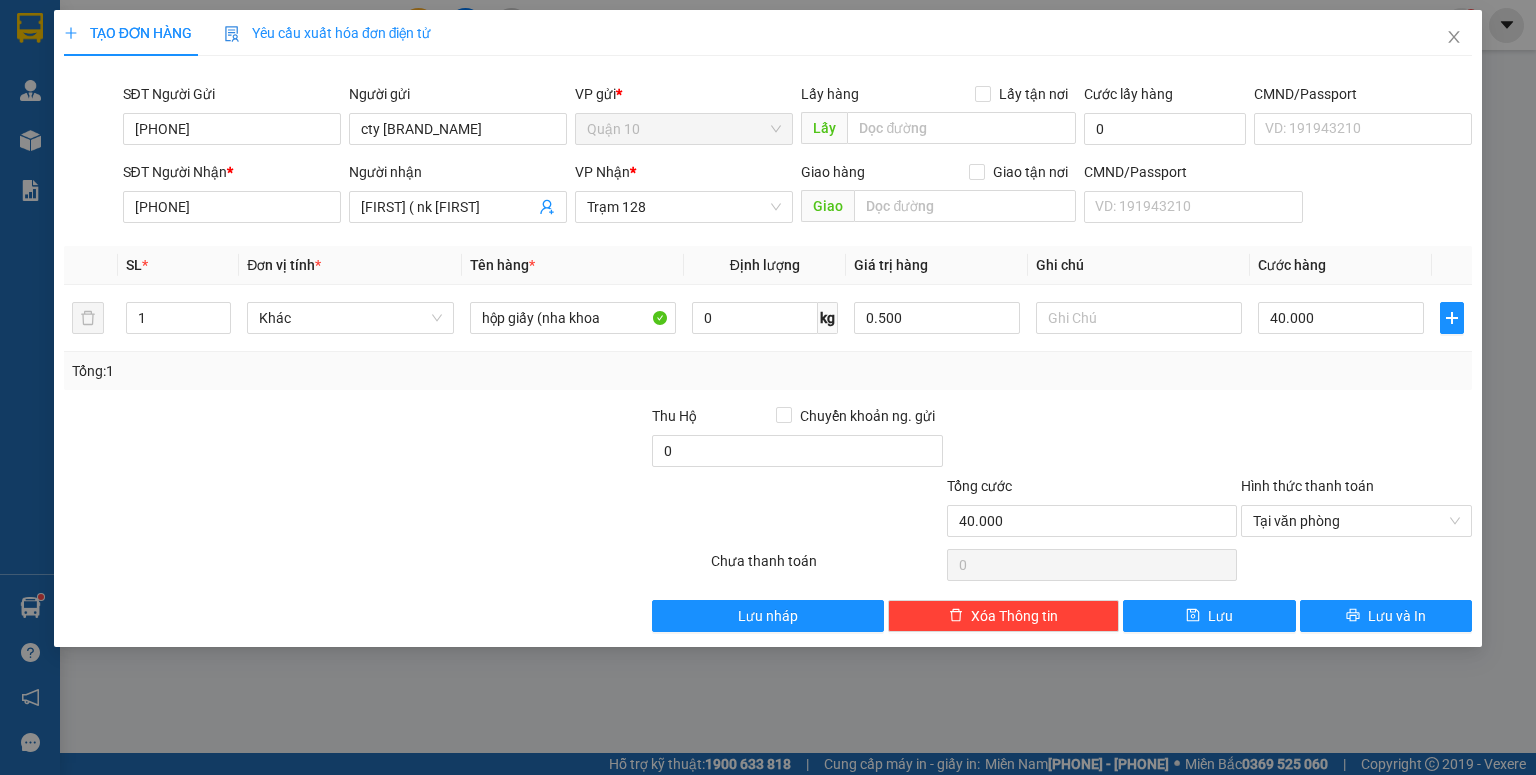 type on "500.000" 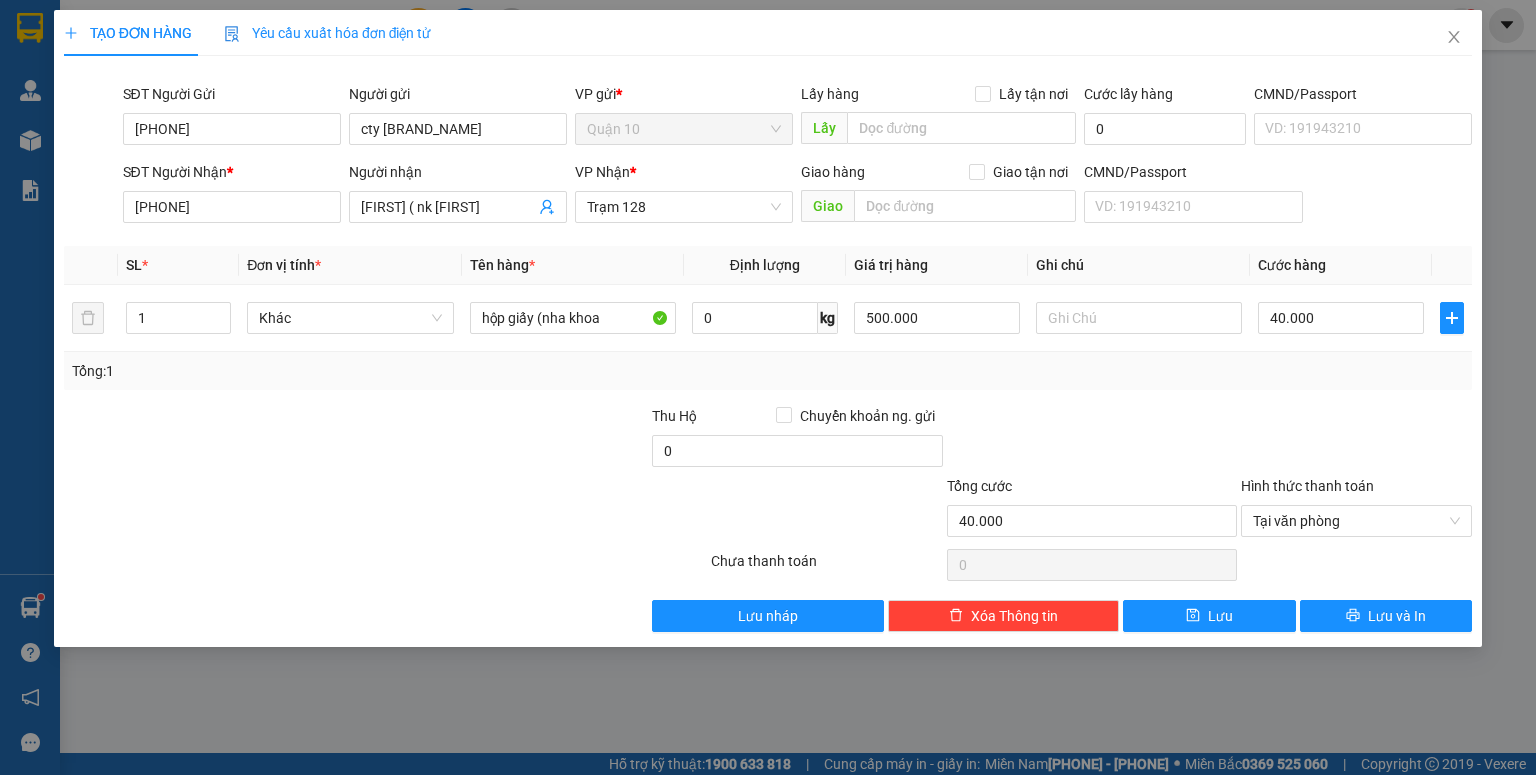 click at bounding box center (1092, 440) 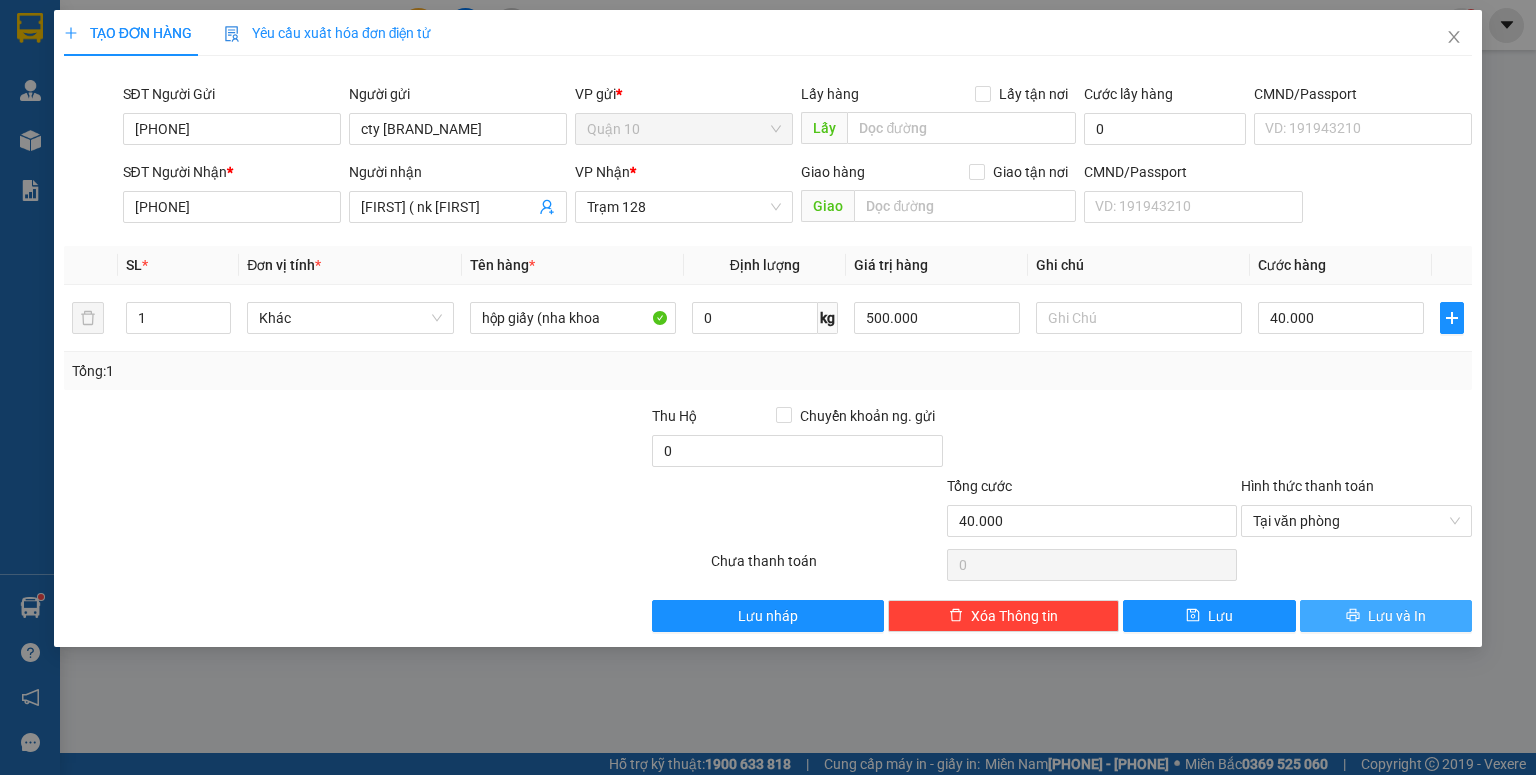 click on "Lưu và In" at bounding box center (1397, 616) 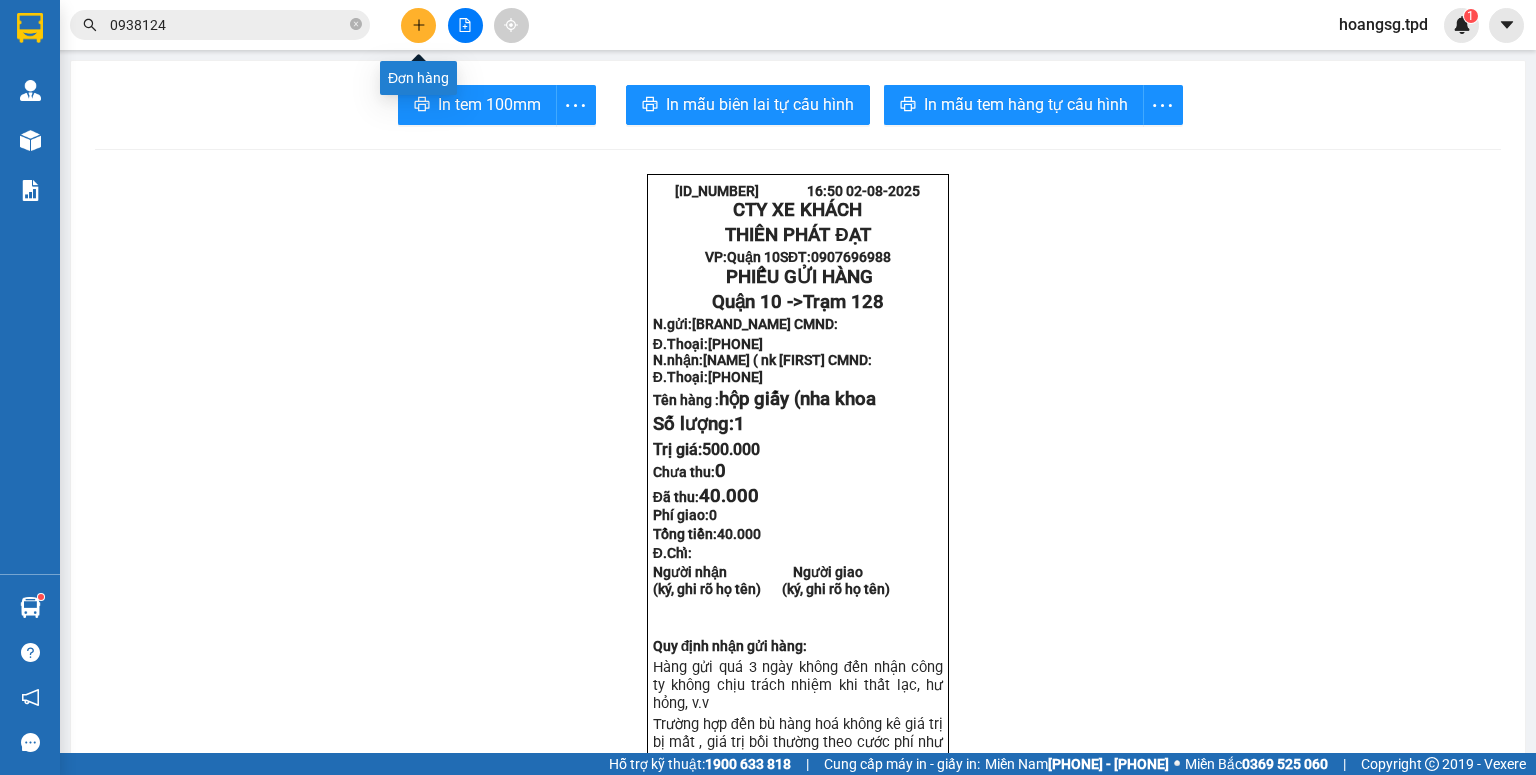 click 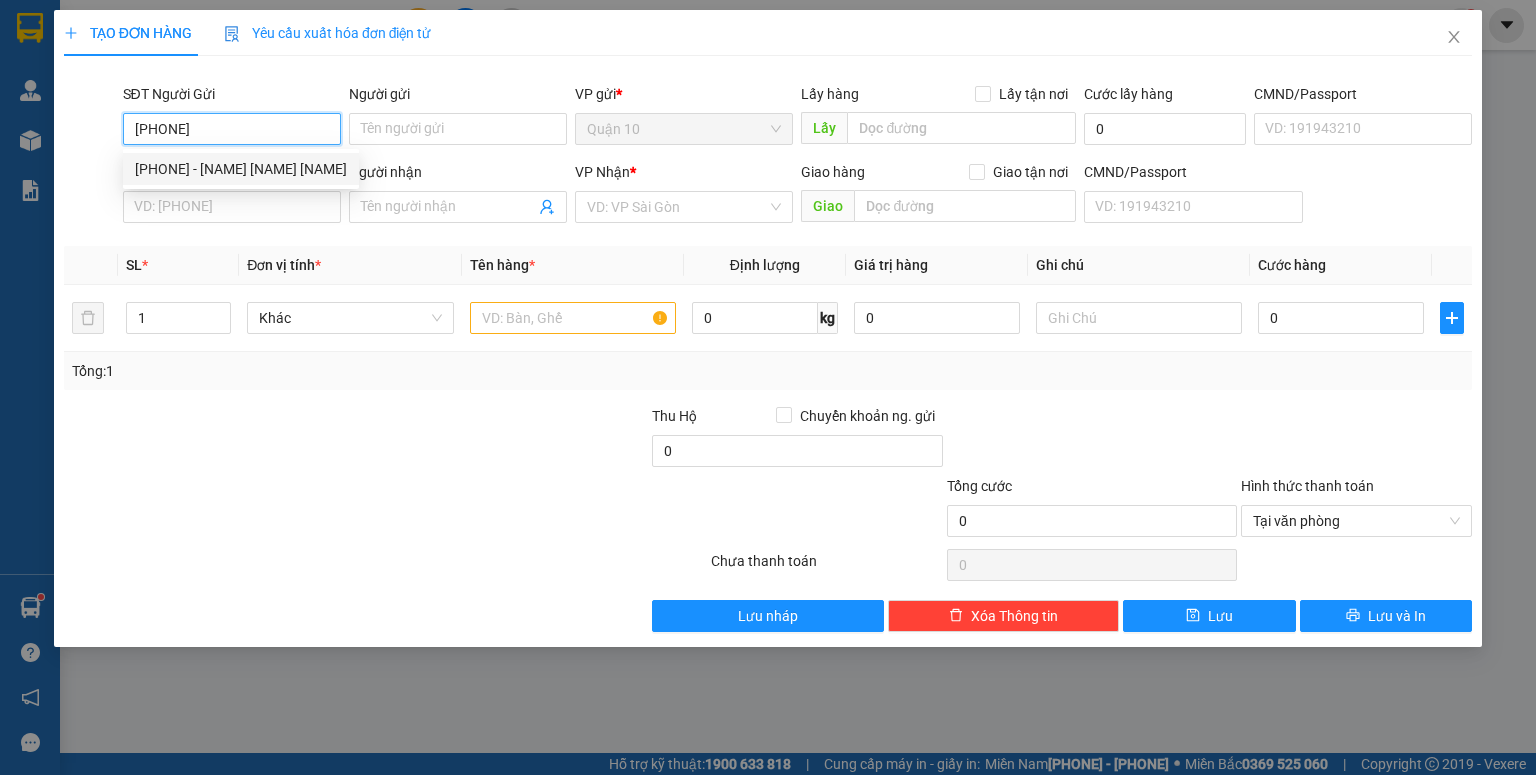 type on "[PHONE]" 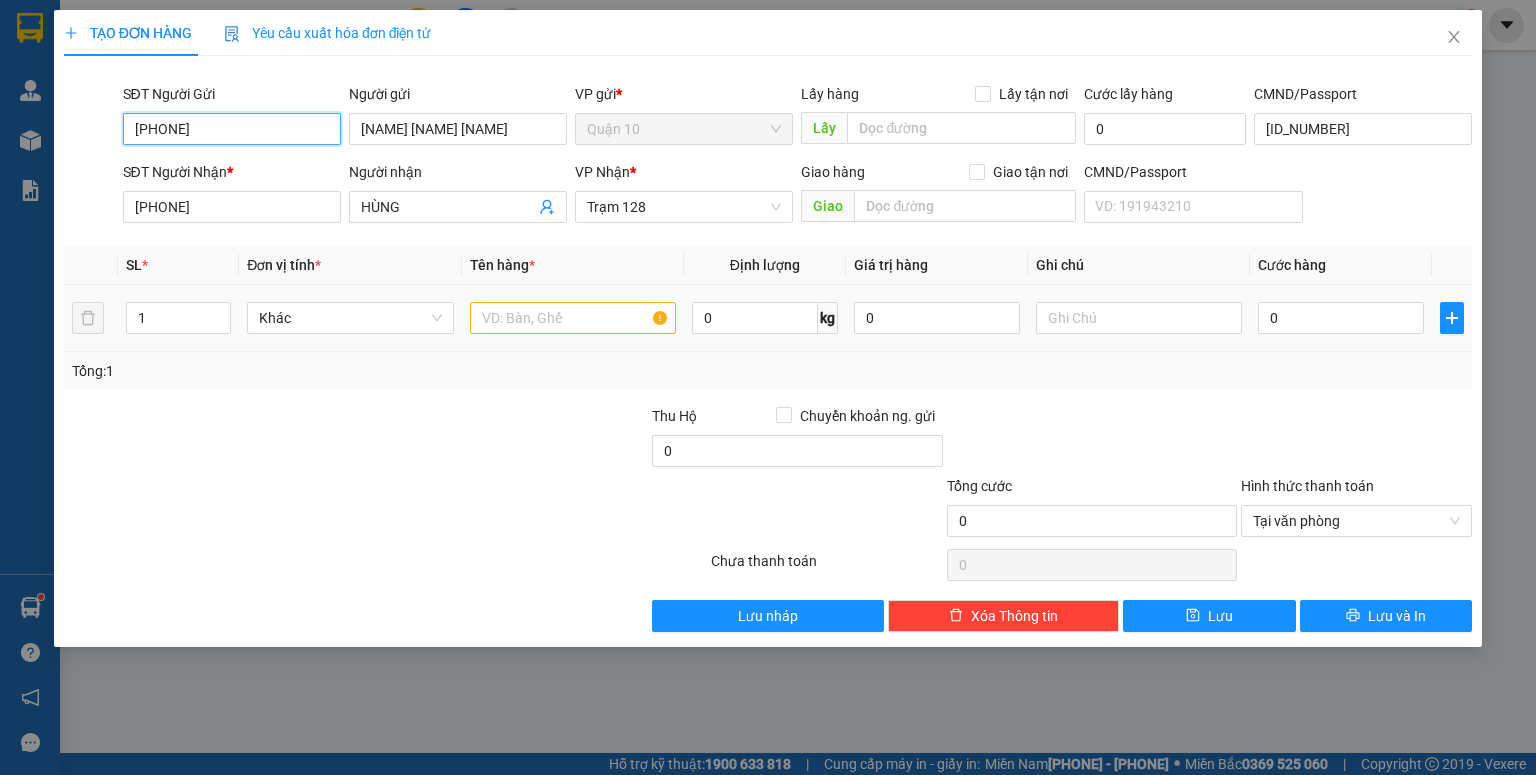 type on "[PHONE]" 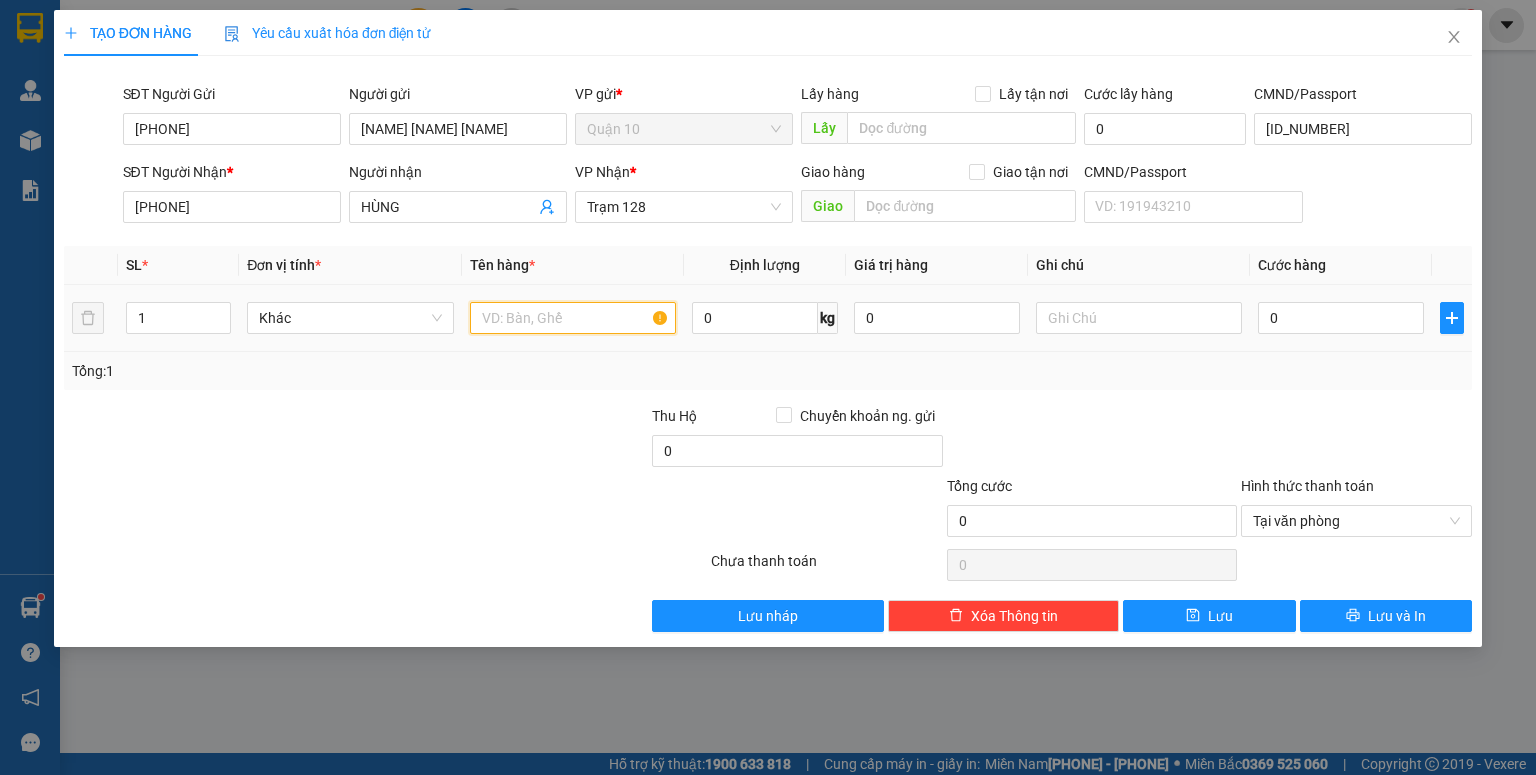 click at bounding box center (573, 318) 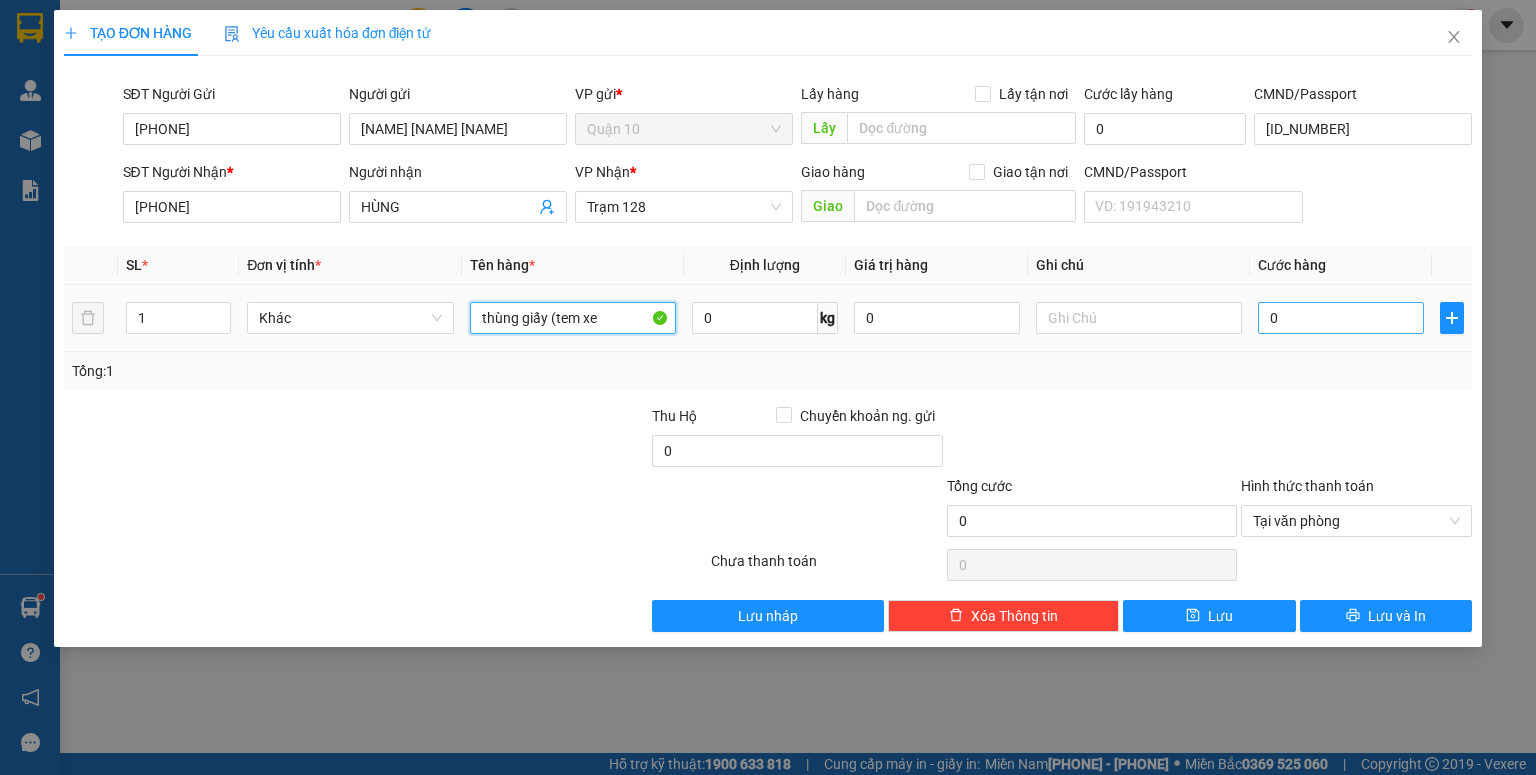 type on "thùng giấy (tem xe" 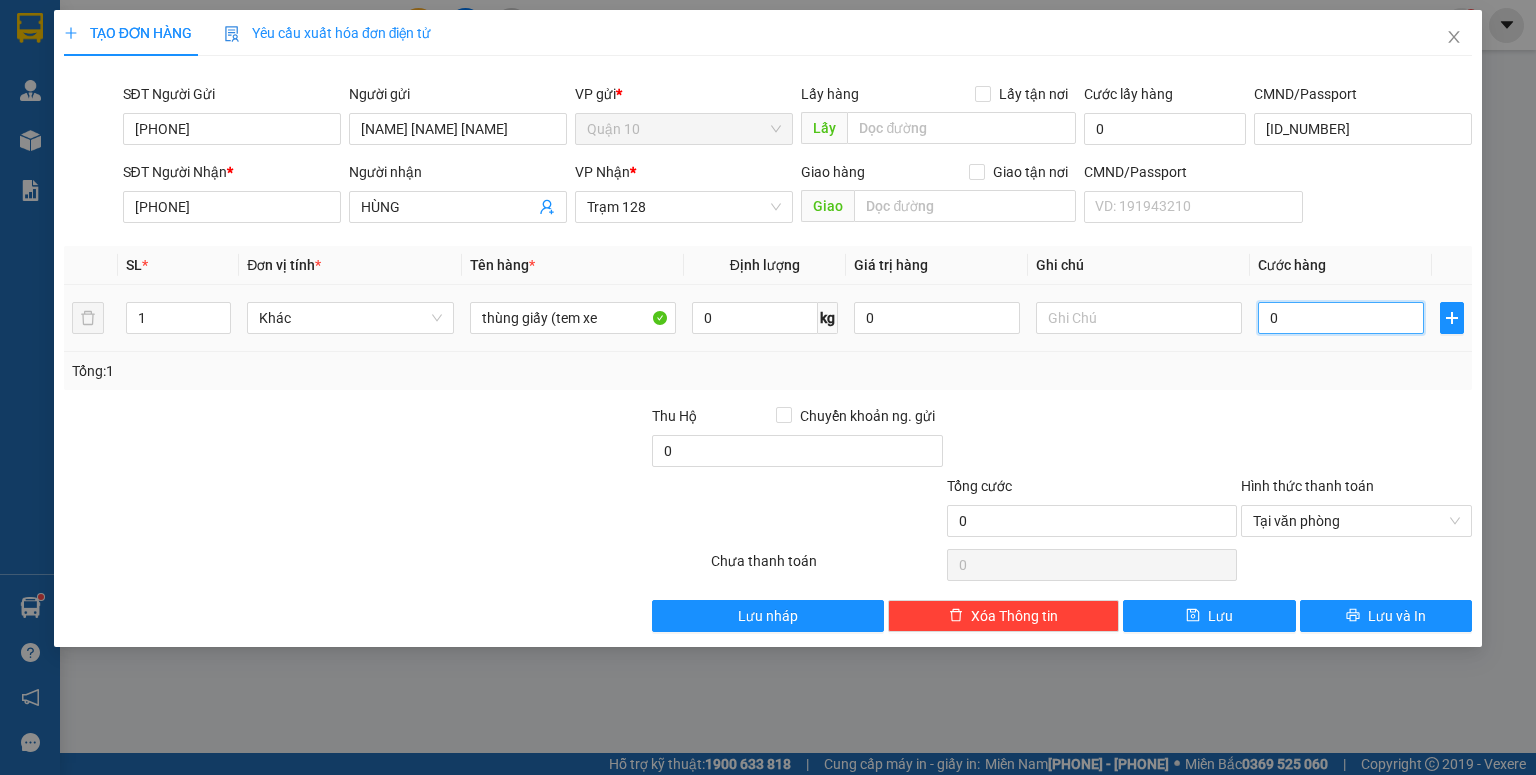 click on "0" at bounding box center [1341, 318] 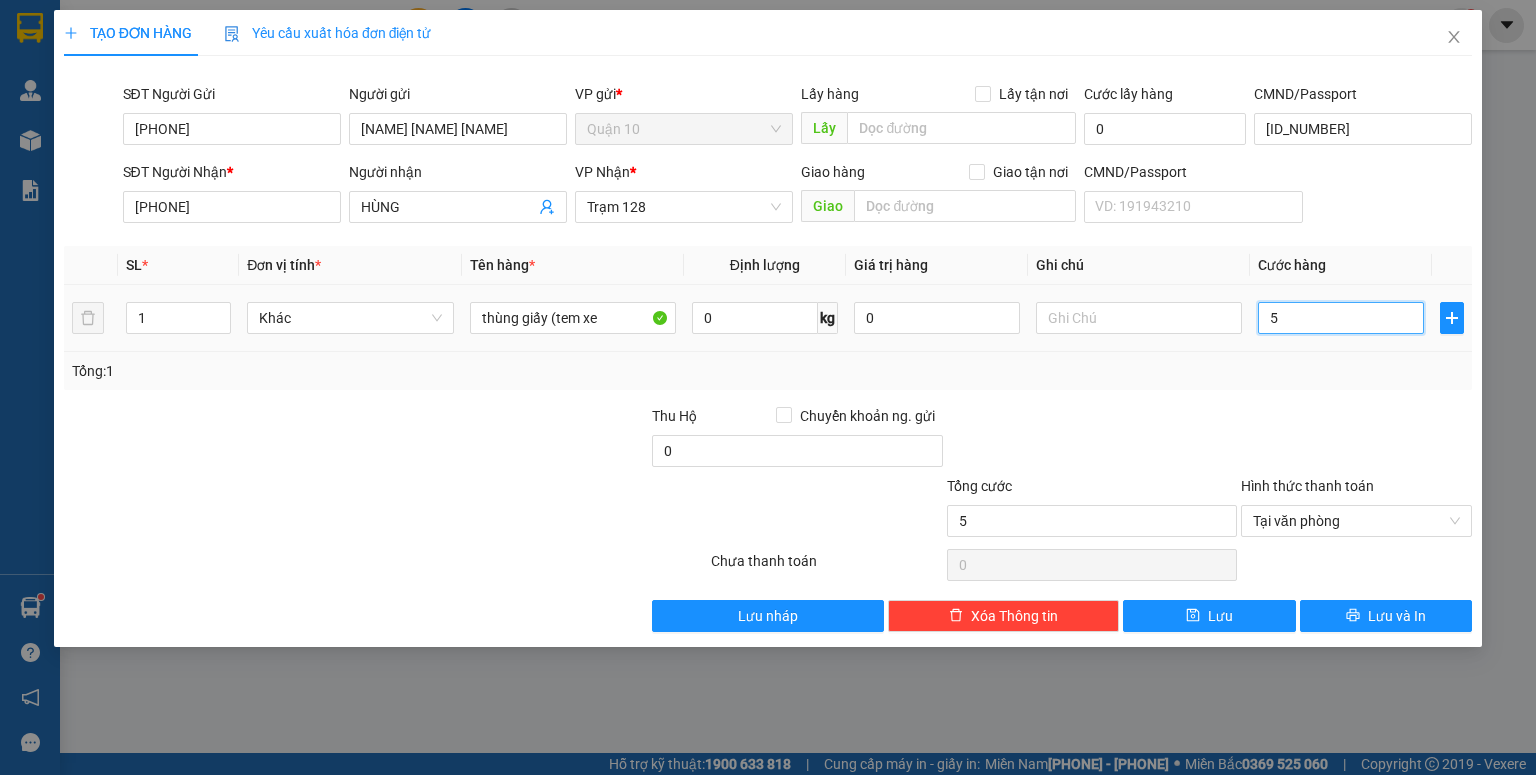 type on "50" 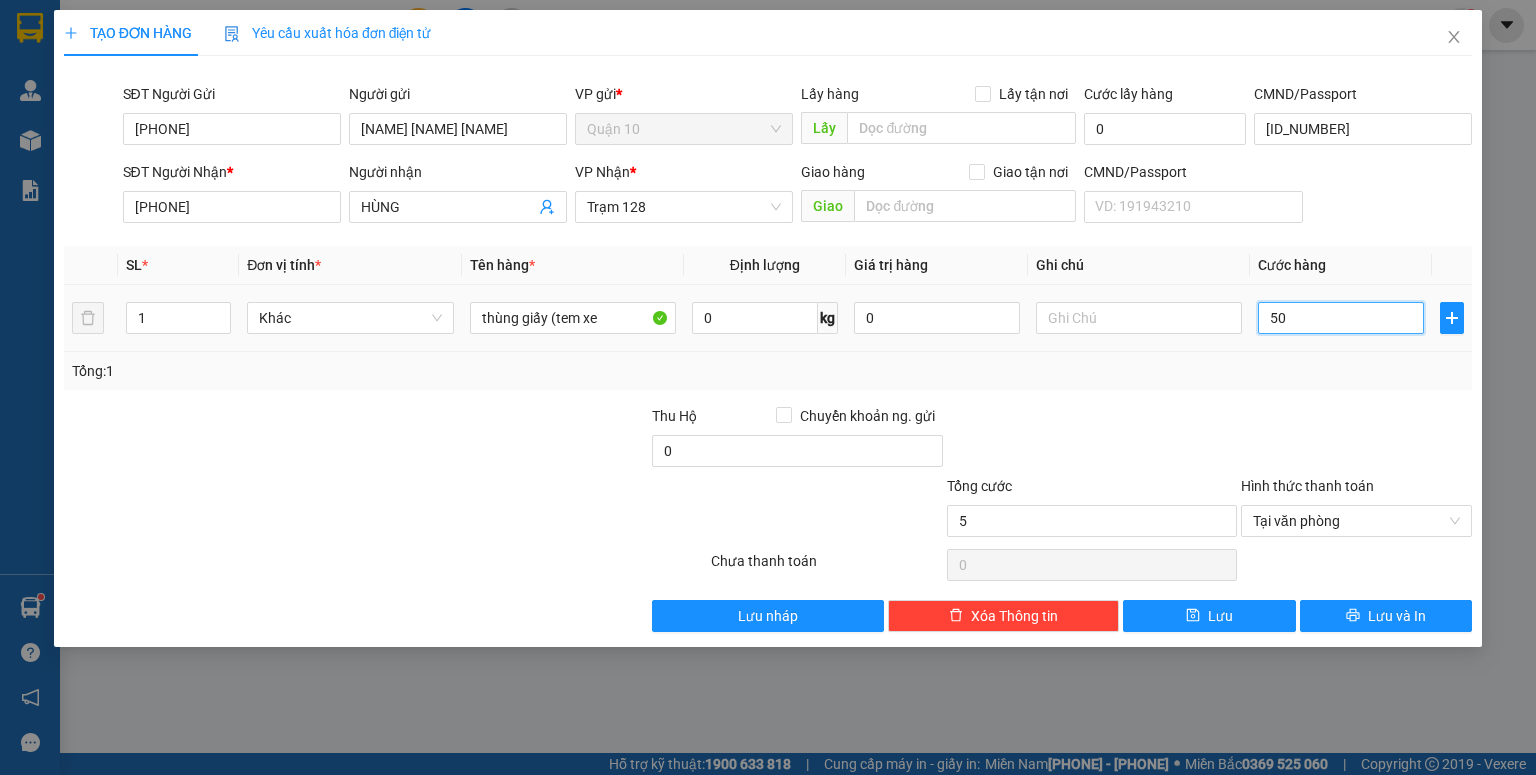 type on "50" 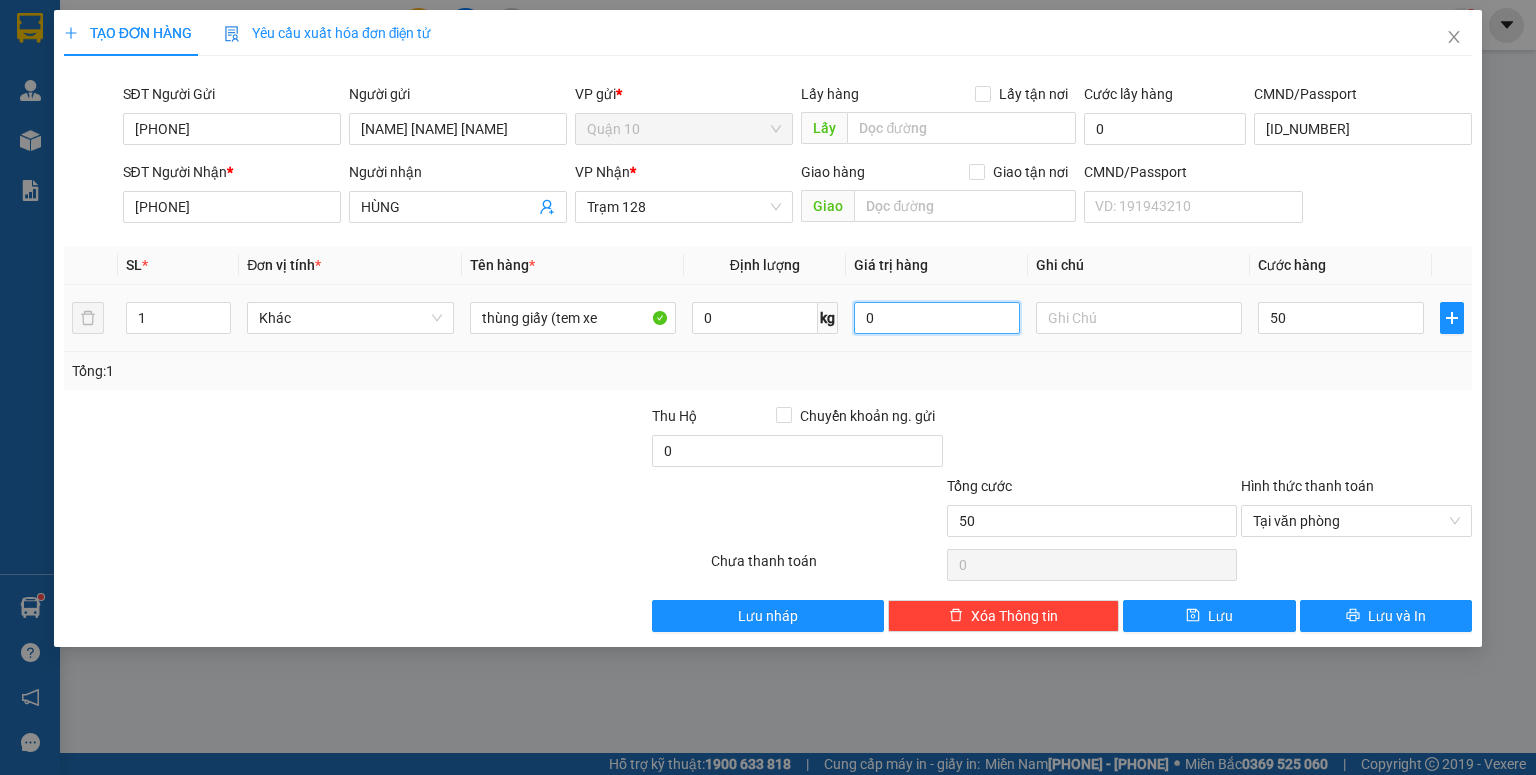 type on "50.000" 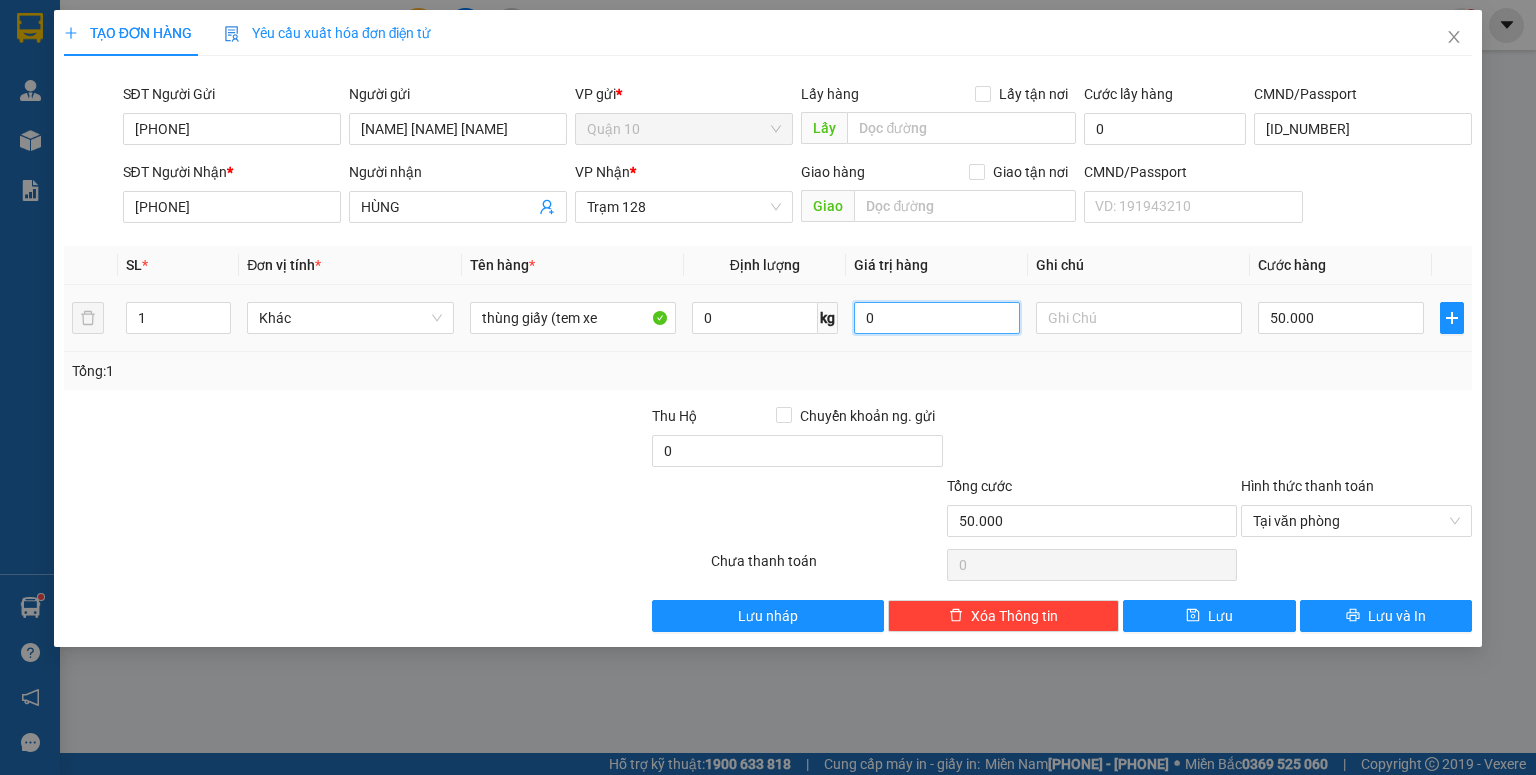 click on "0" at bounding box center (937, 318) 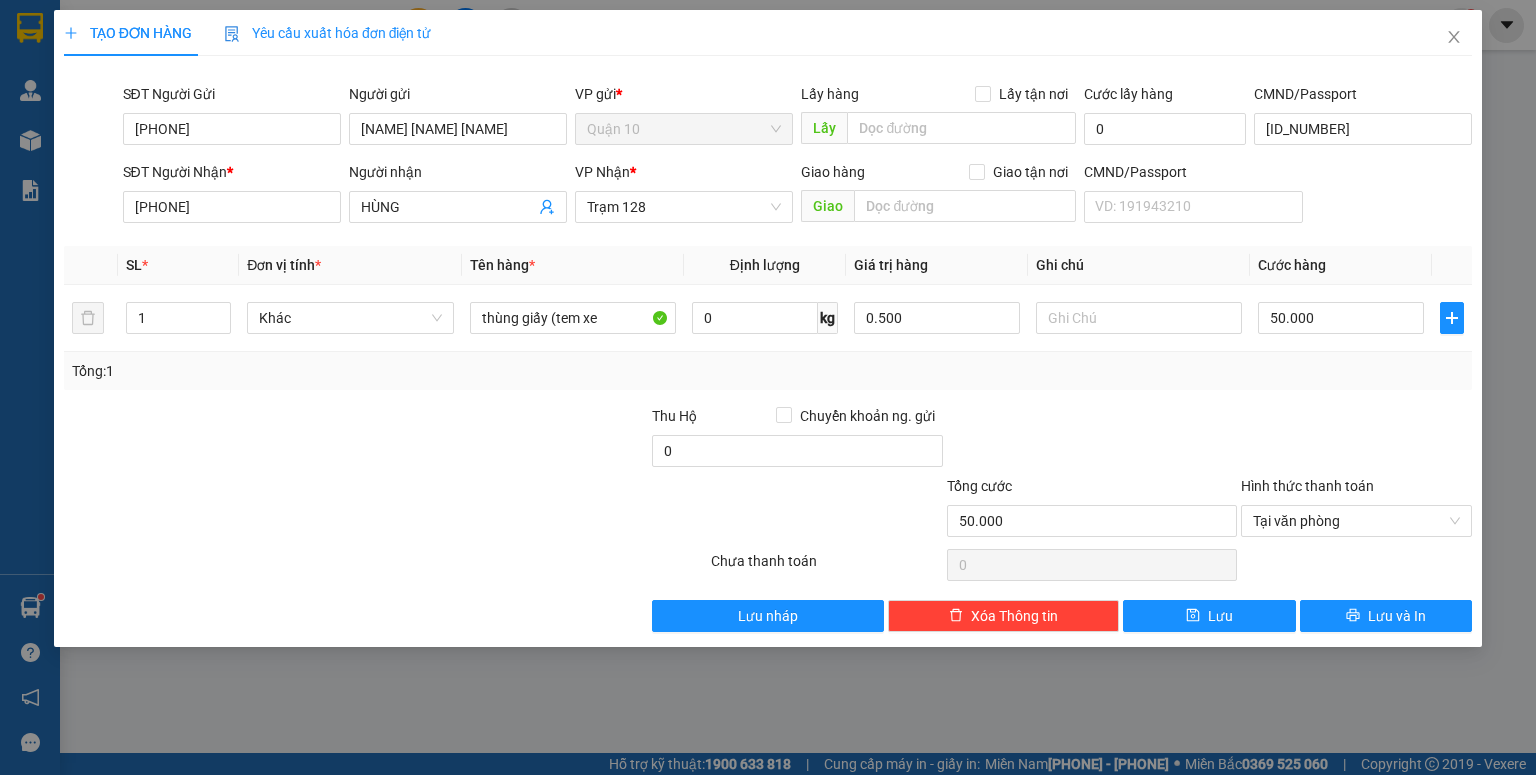 type on "500.000" 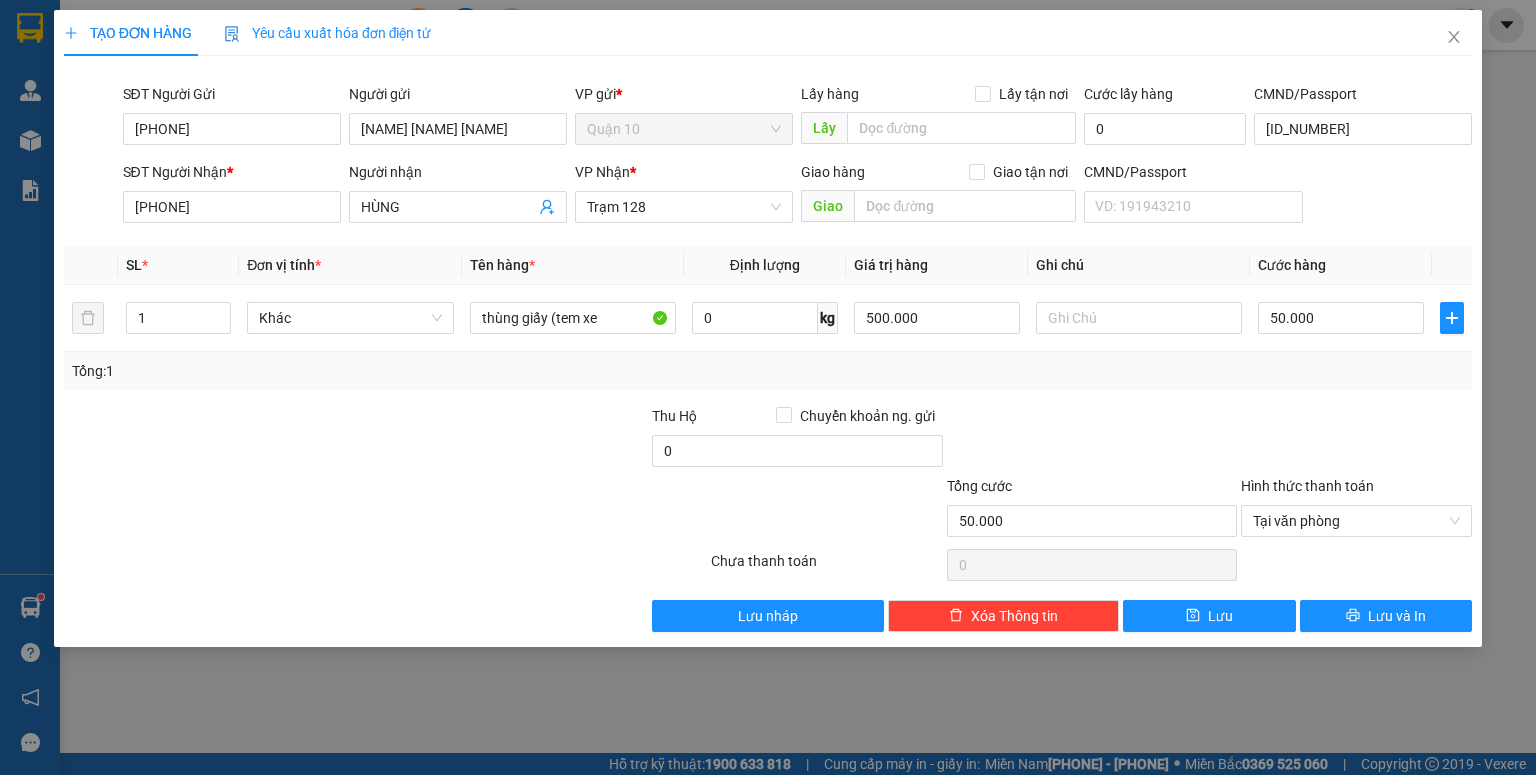 drag, startPoint x: 1188, startPoint y: 400, endPoint x: 1446, endPoint y: 559, distance: 303.0594 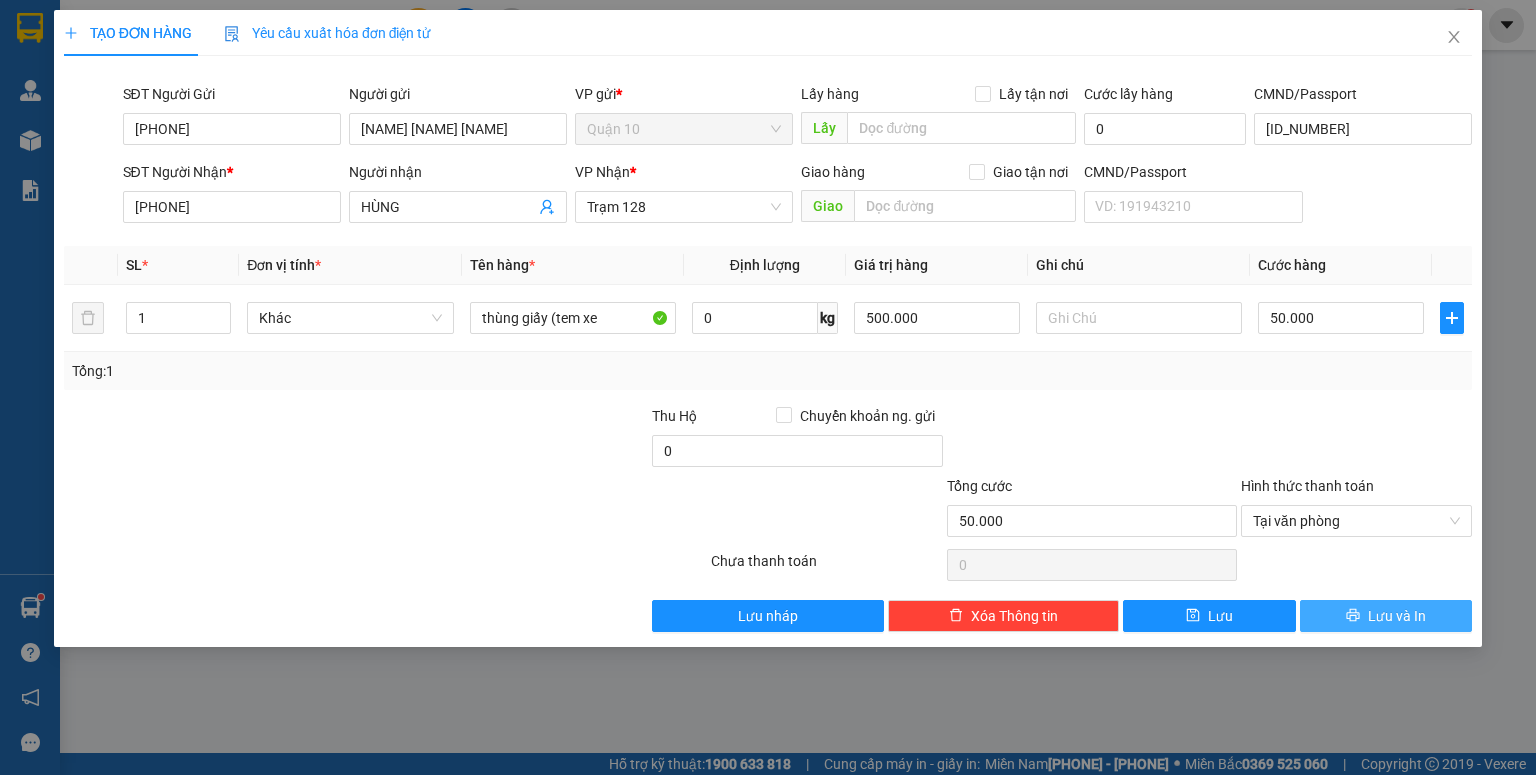 click on "Lưu và In" at bounding box center [1386, 616] 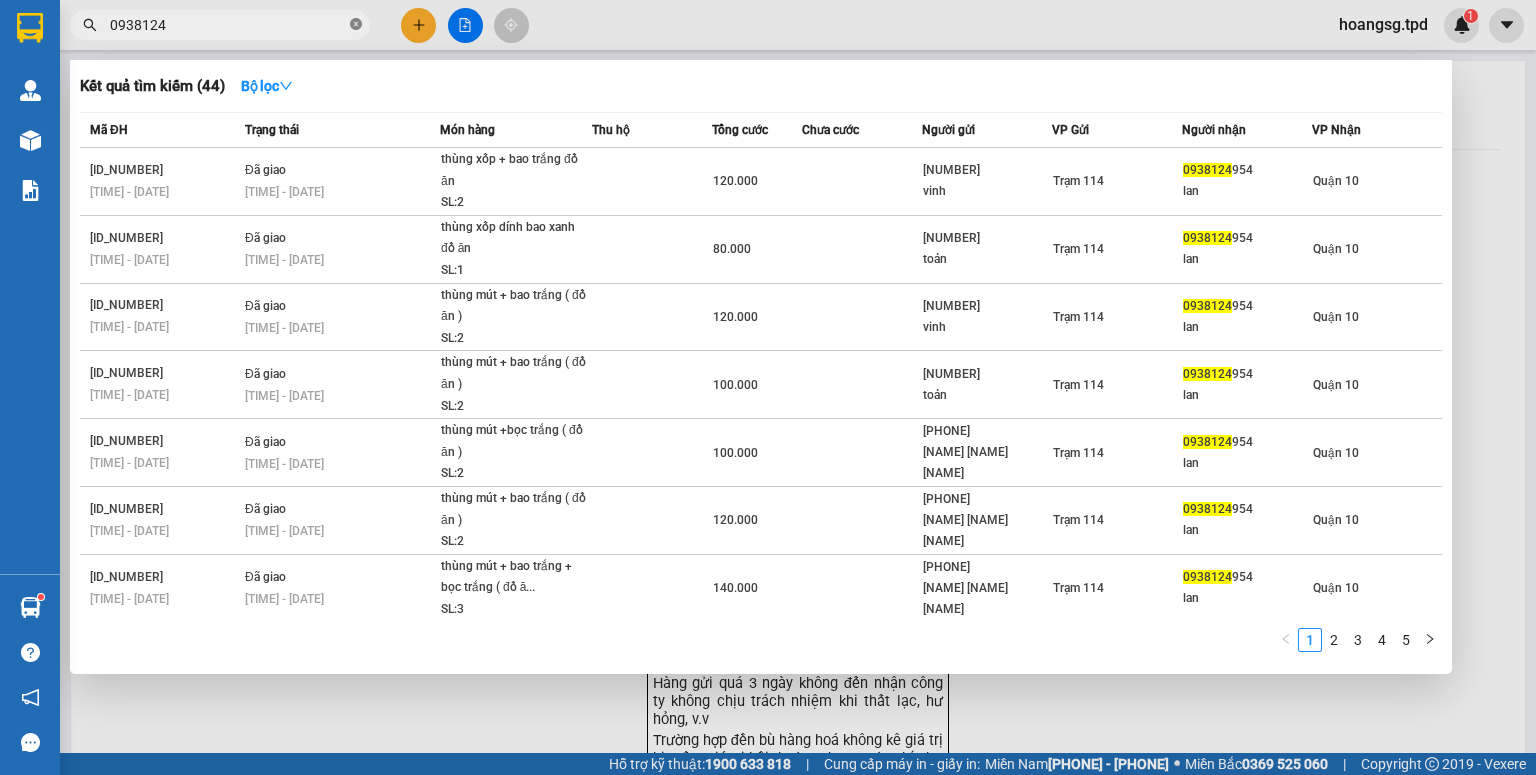 click 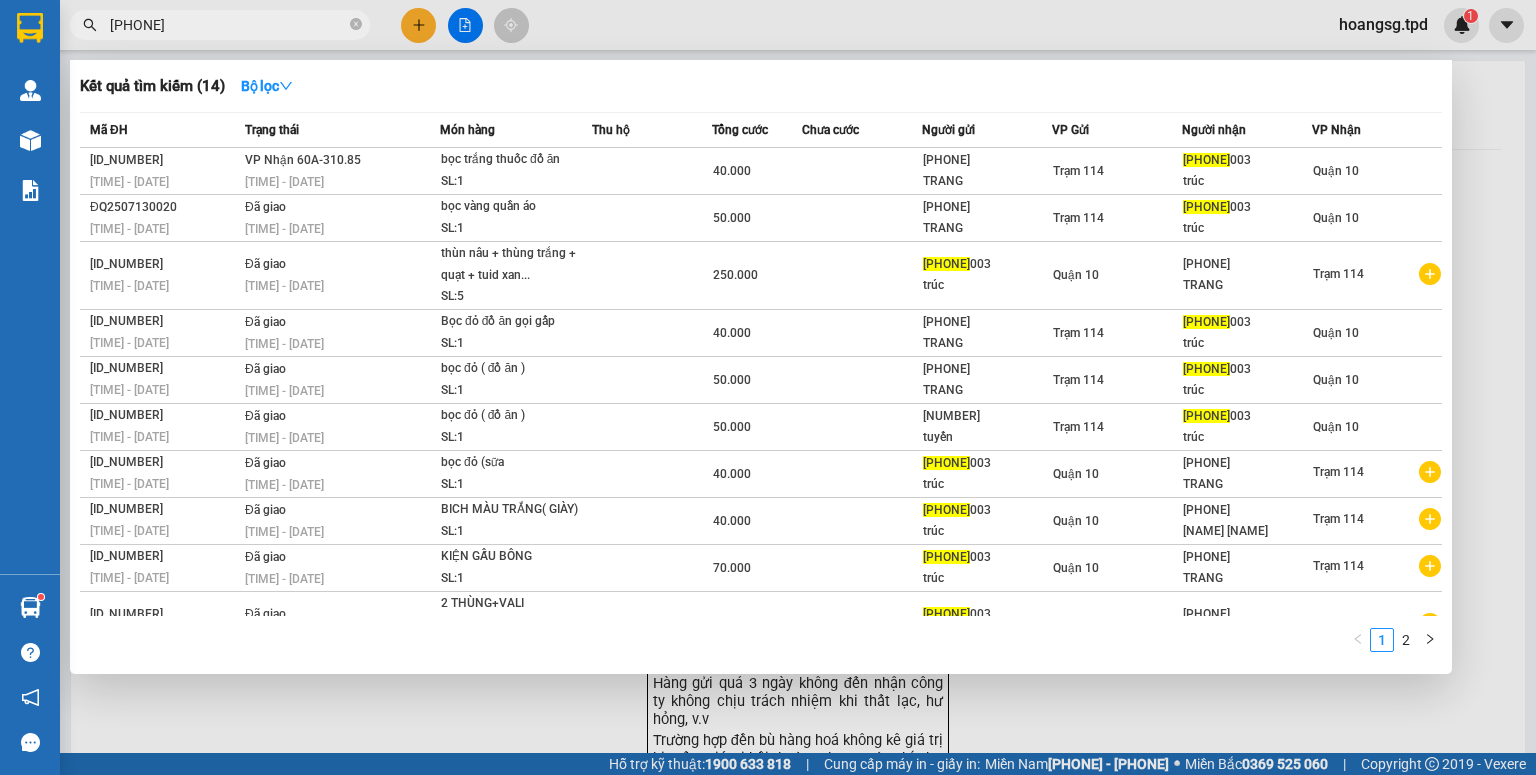 type on "[PHONE]" 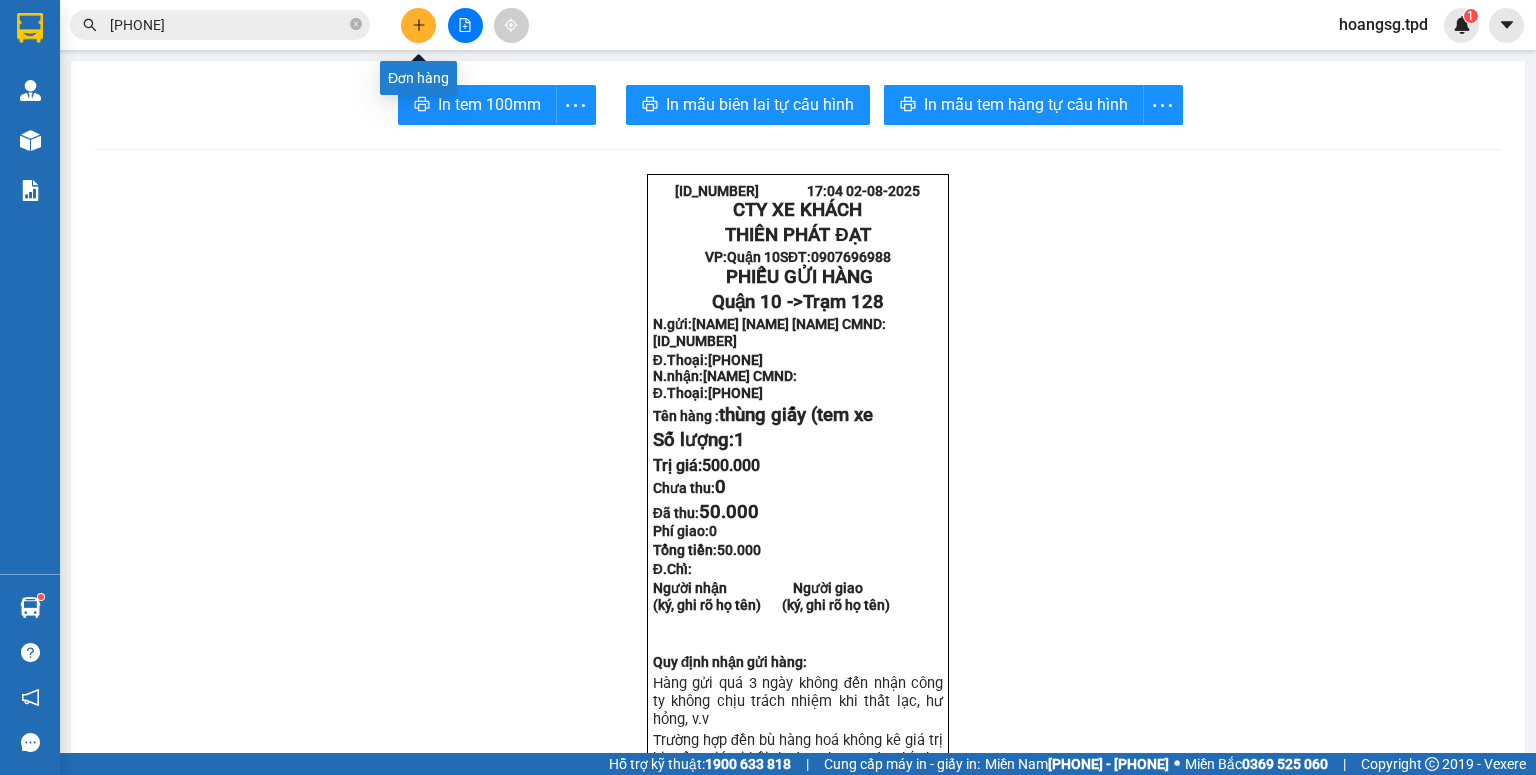 click 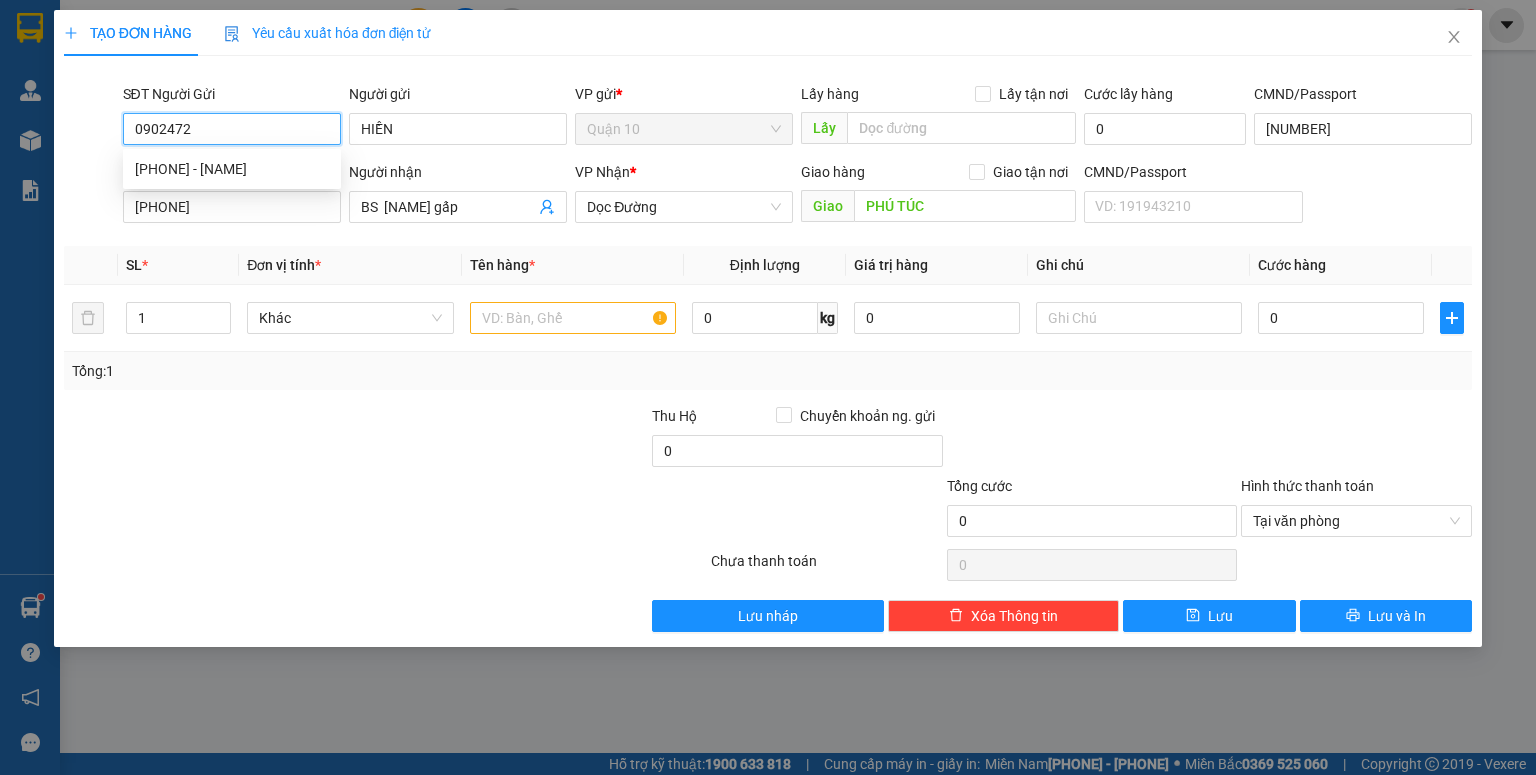 type on "[PHONE]" 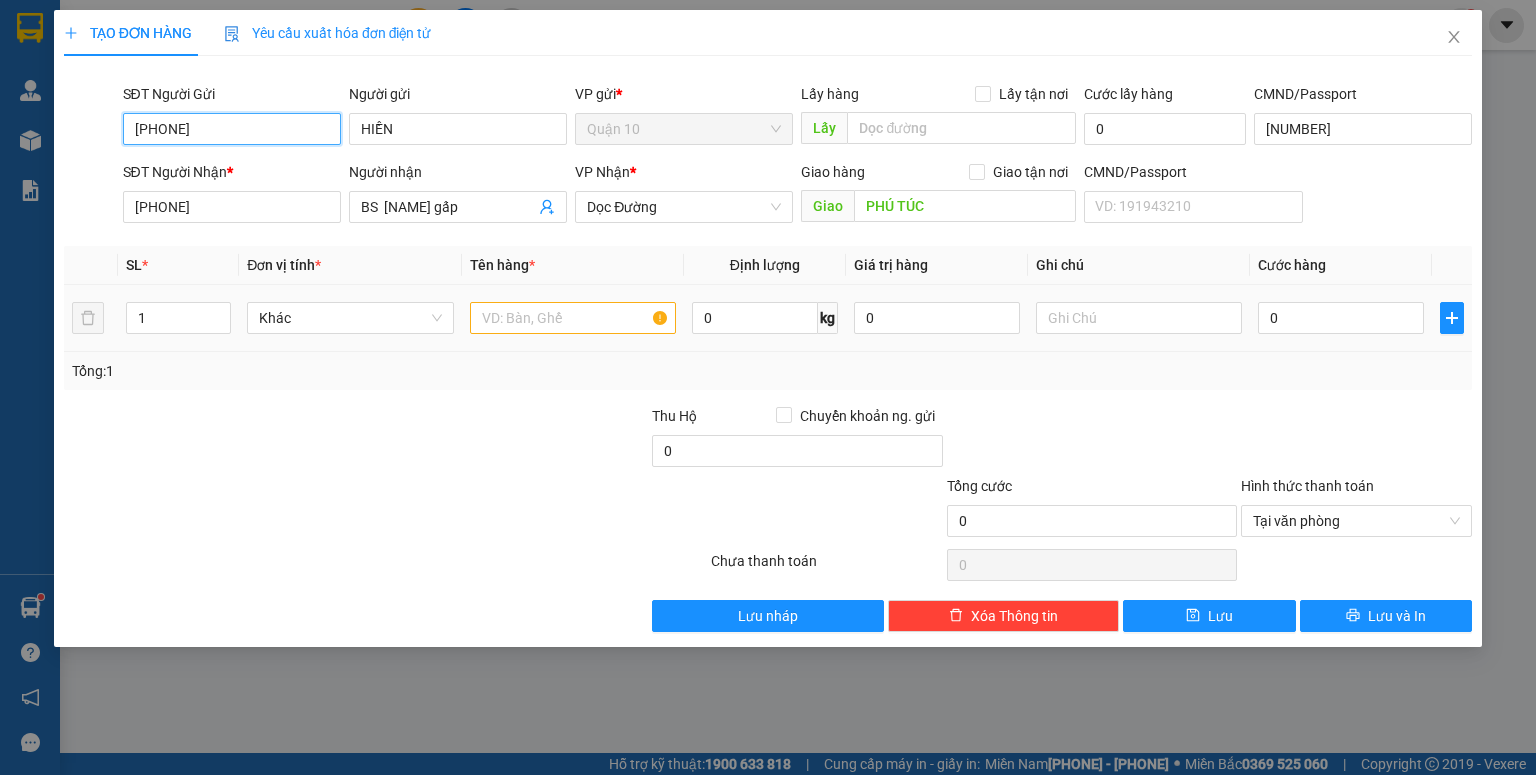 type on "[PHONE]" 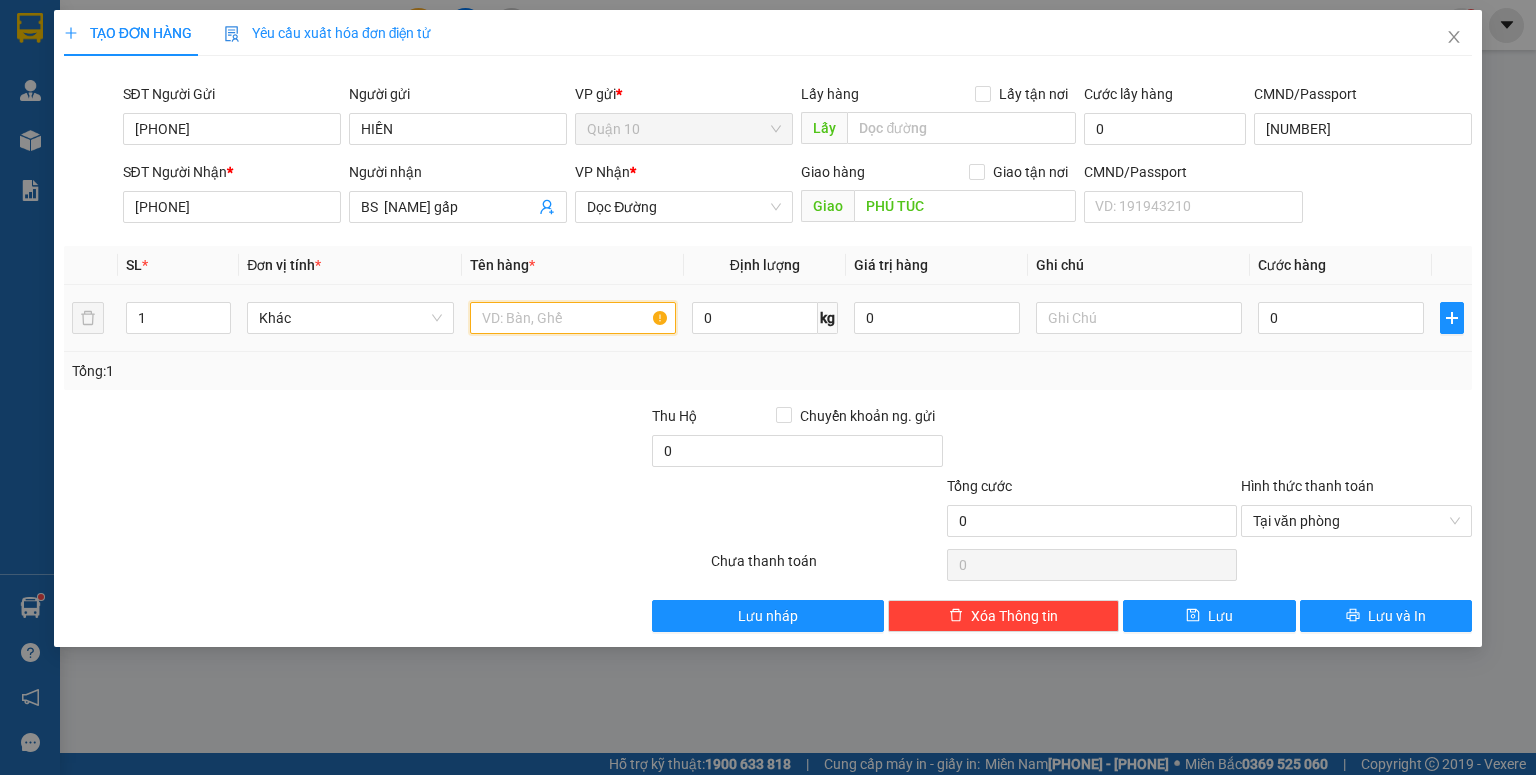 click at bounding box center (573, 318) 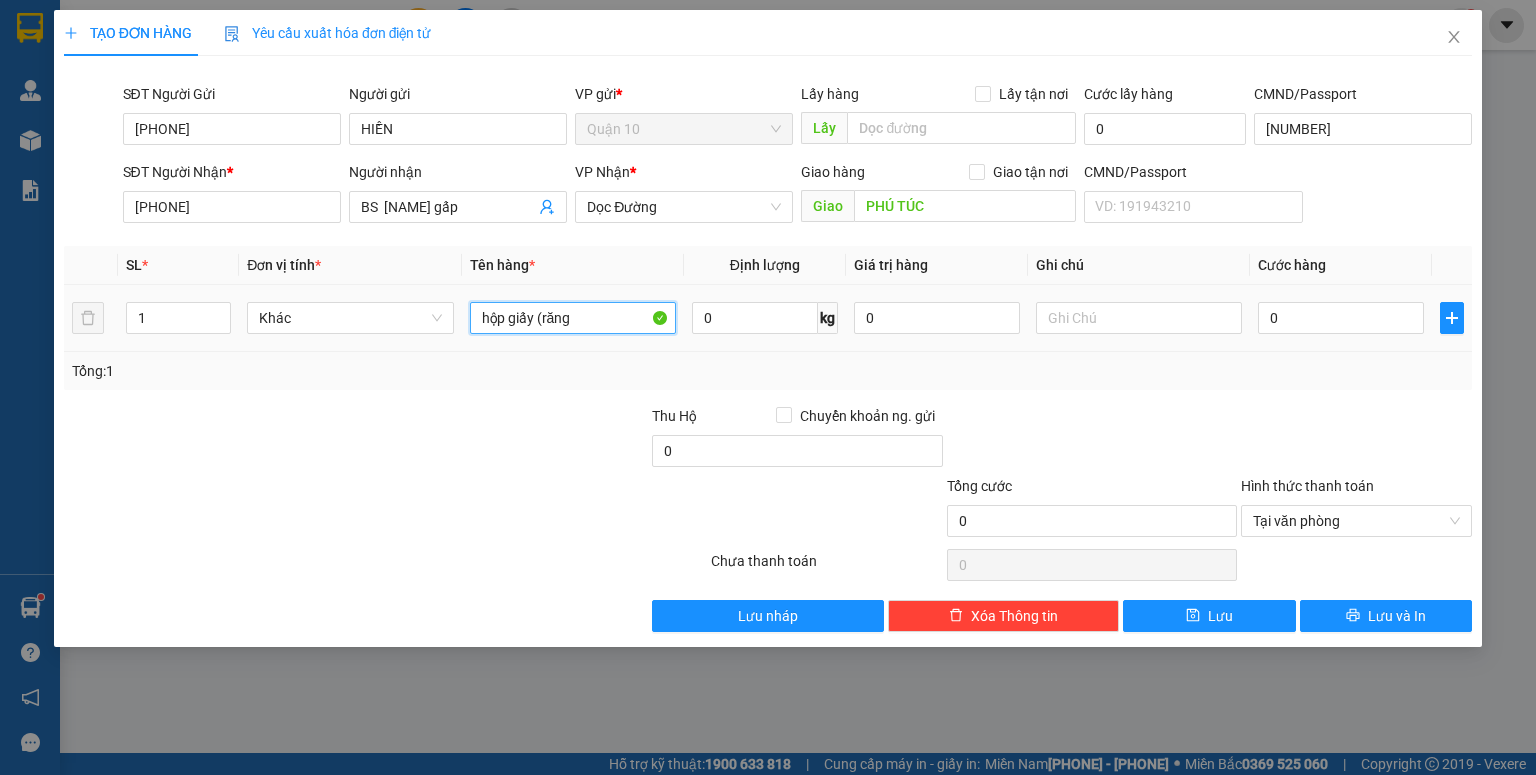 type on "hộp giấy (răng" 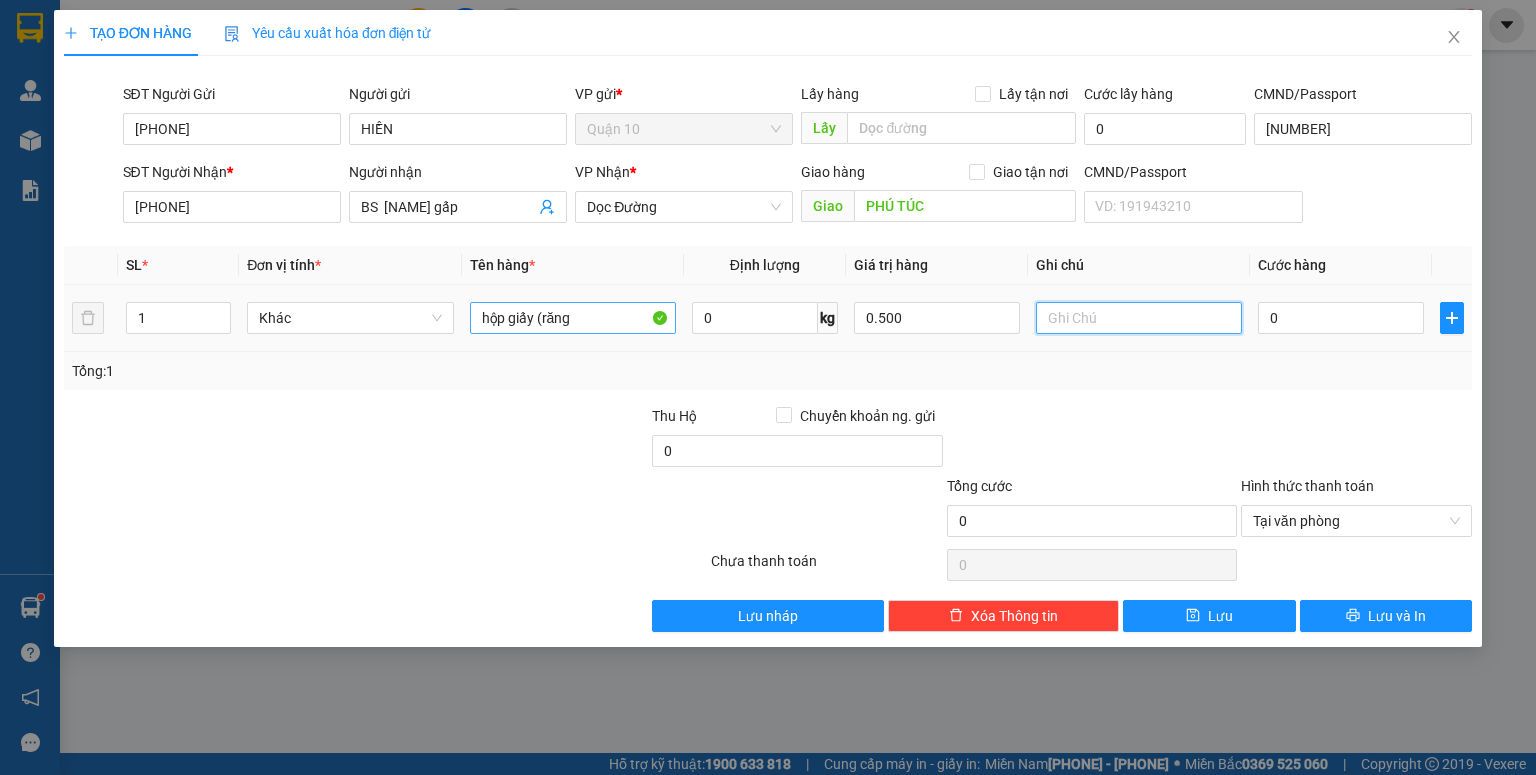 type on "500.000" 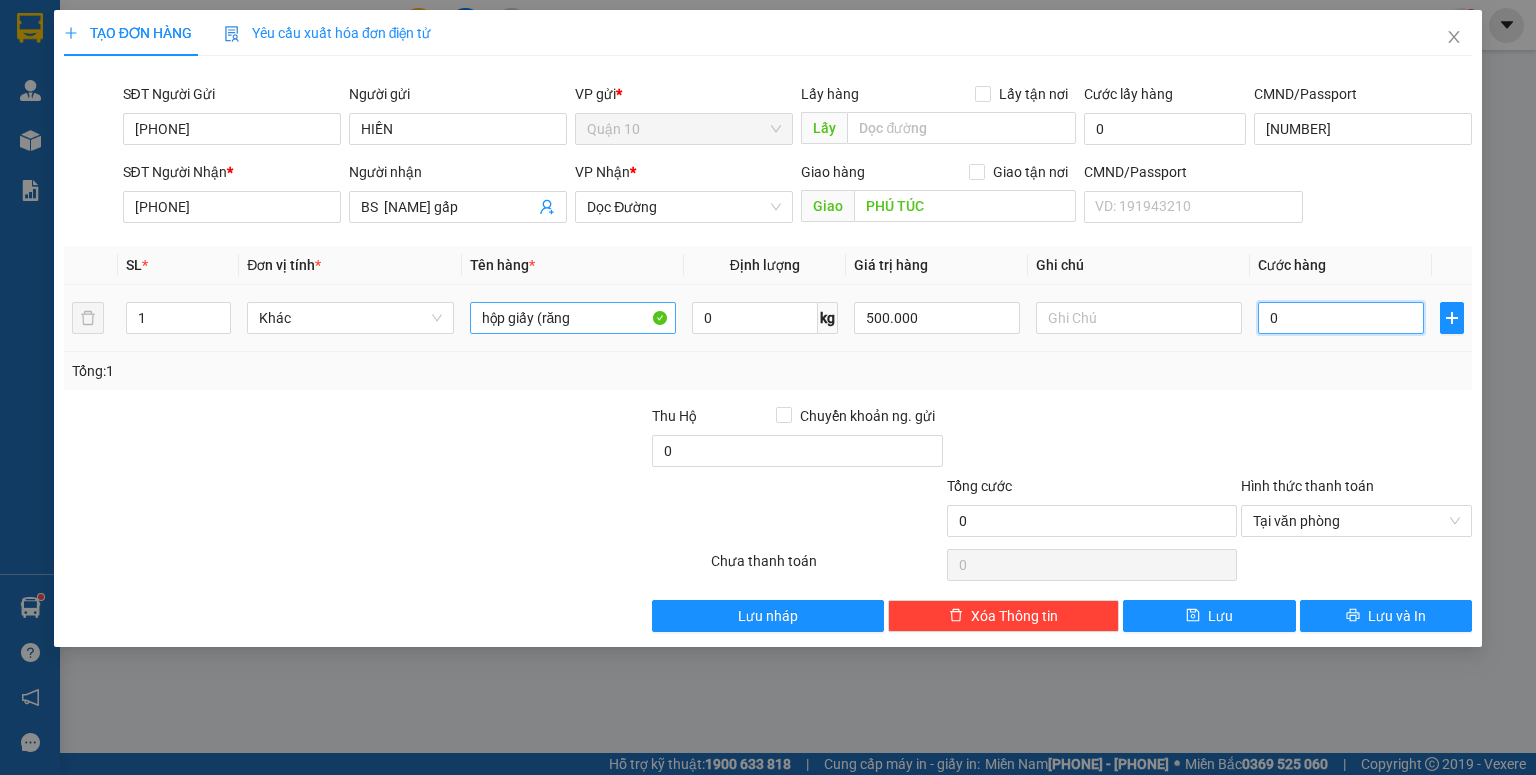 type on "4" 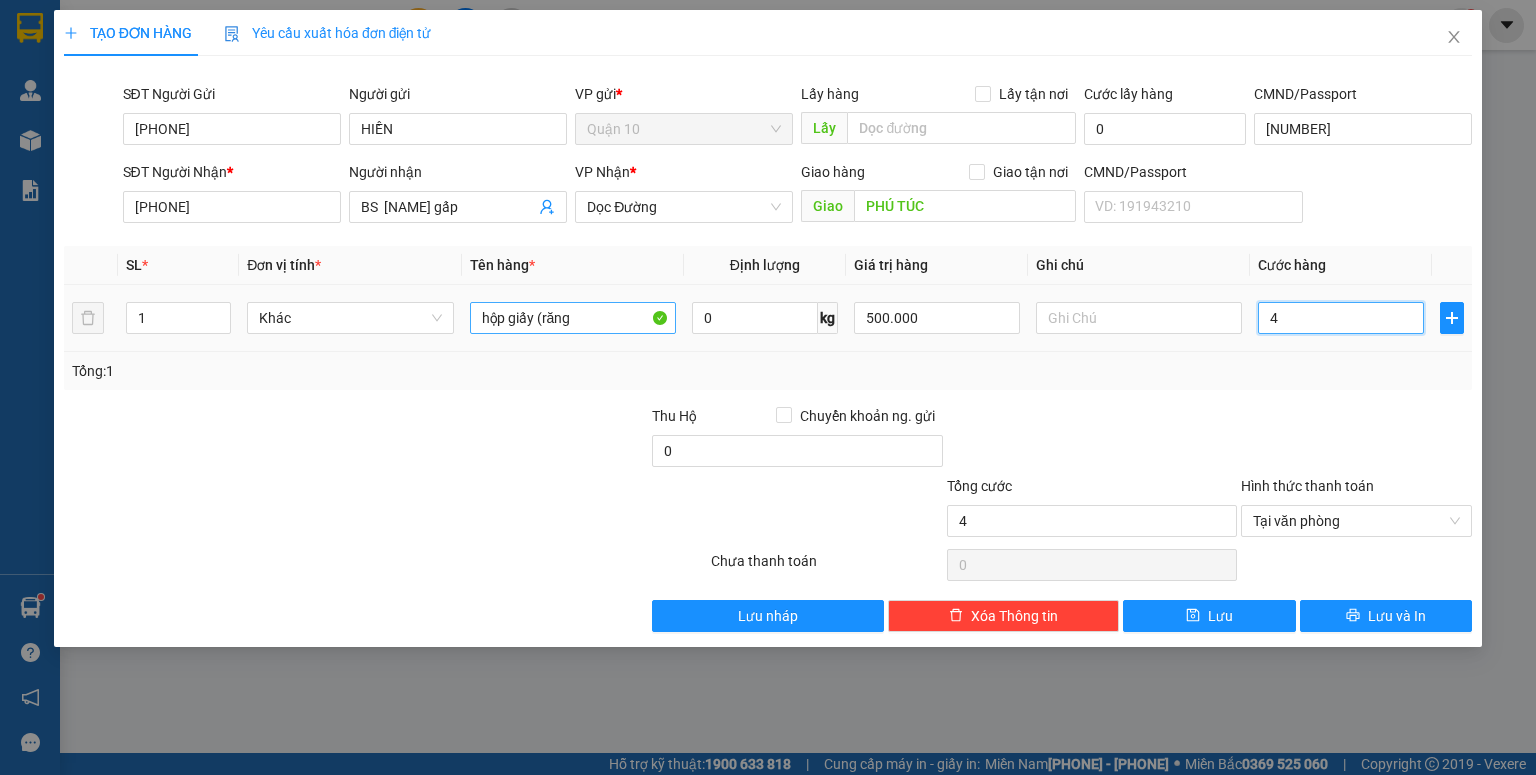 type on "40" 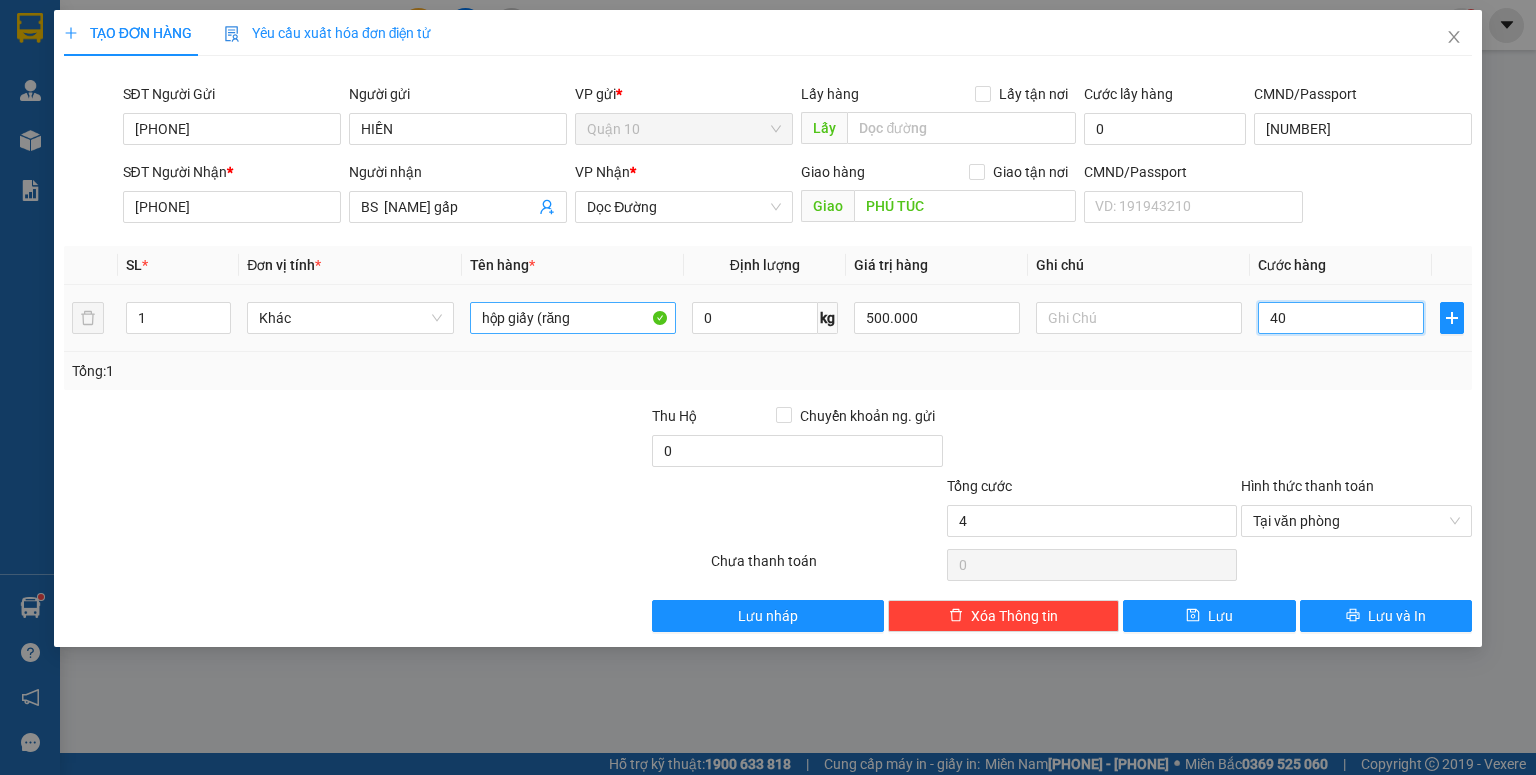 type on "40" 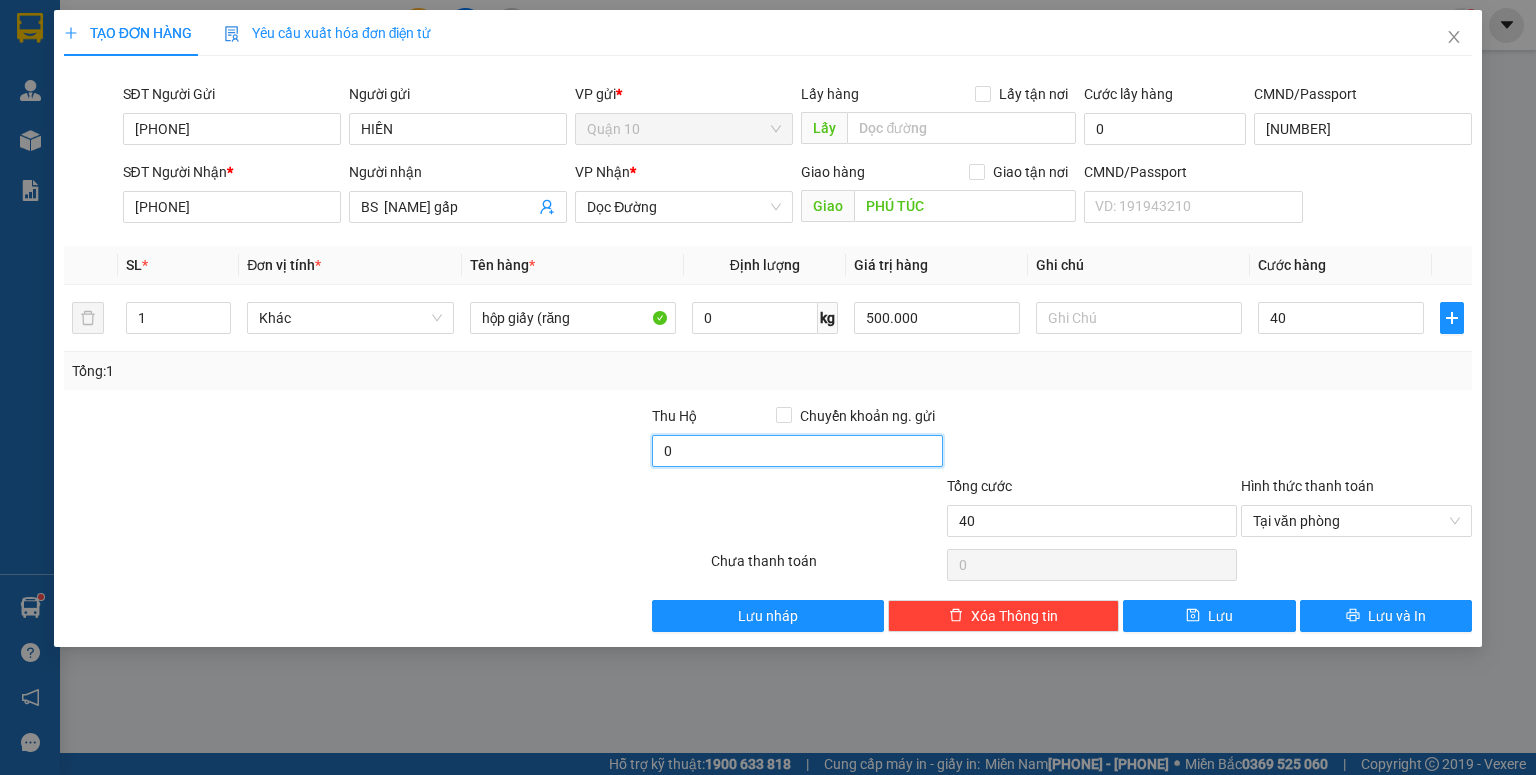 type on "40.000" 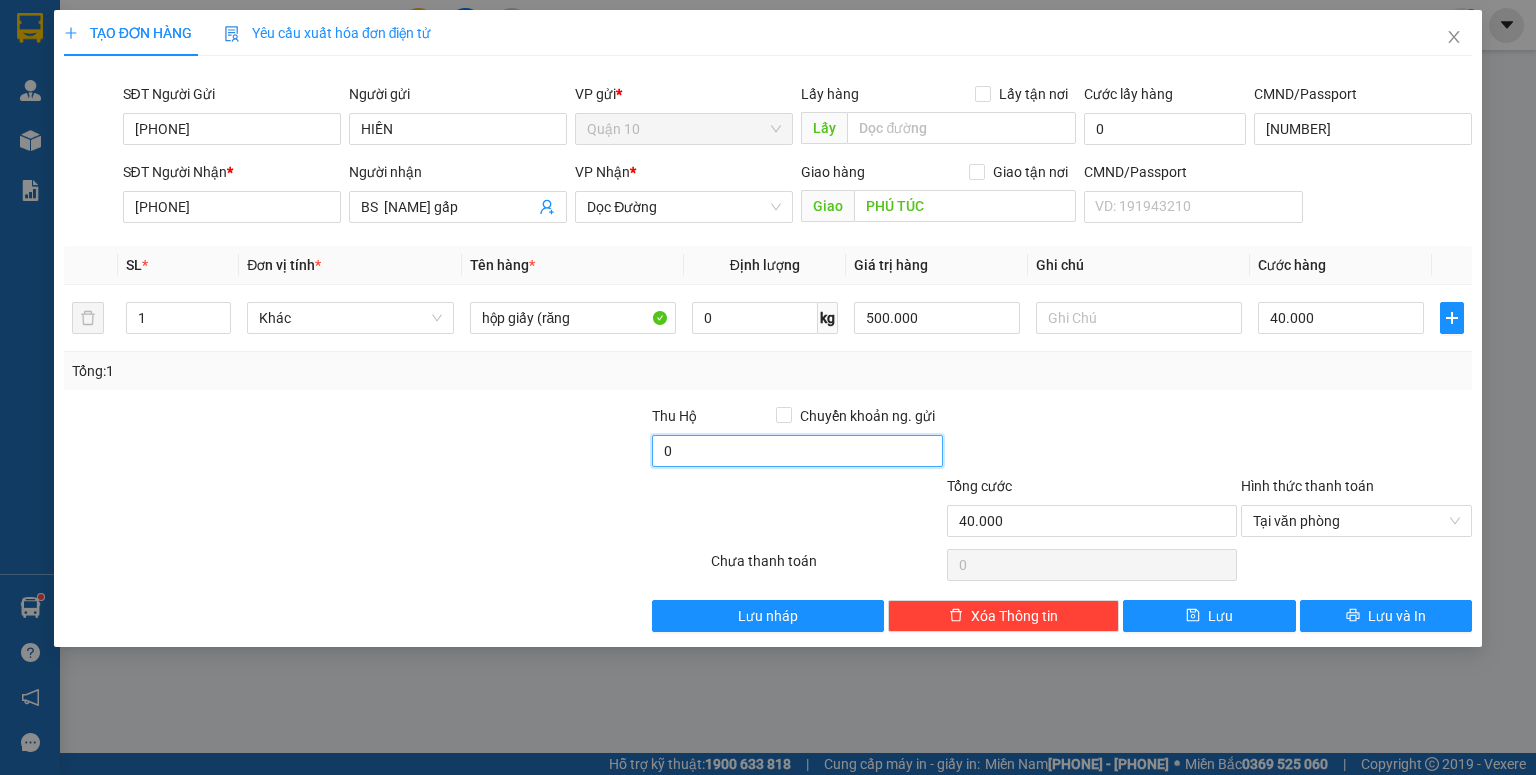 click on "0" at bounding box center (797, 451) 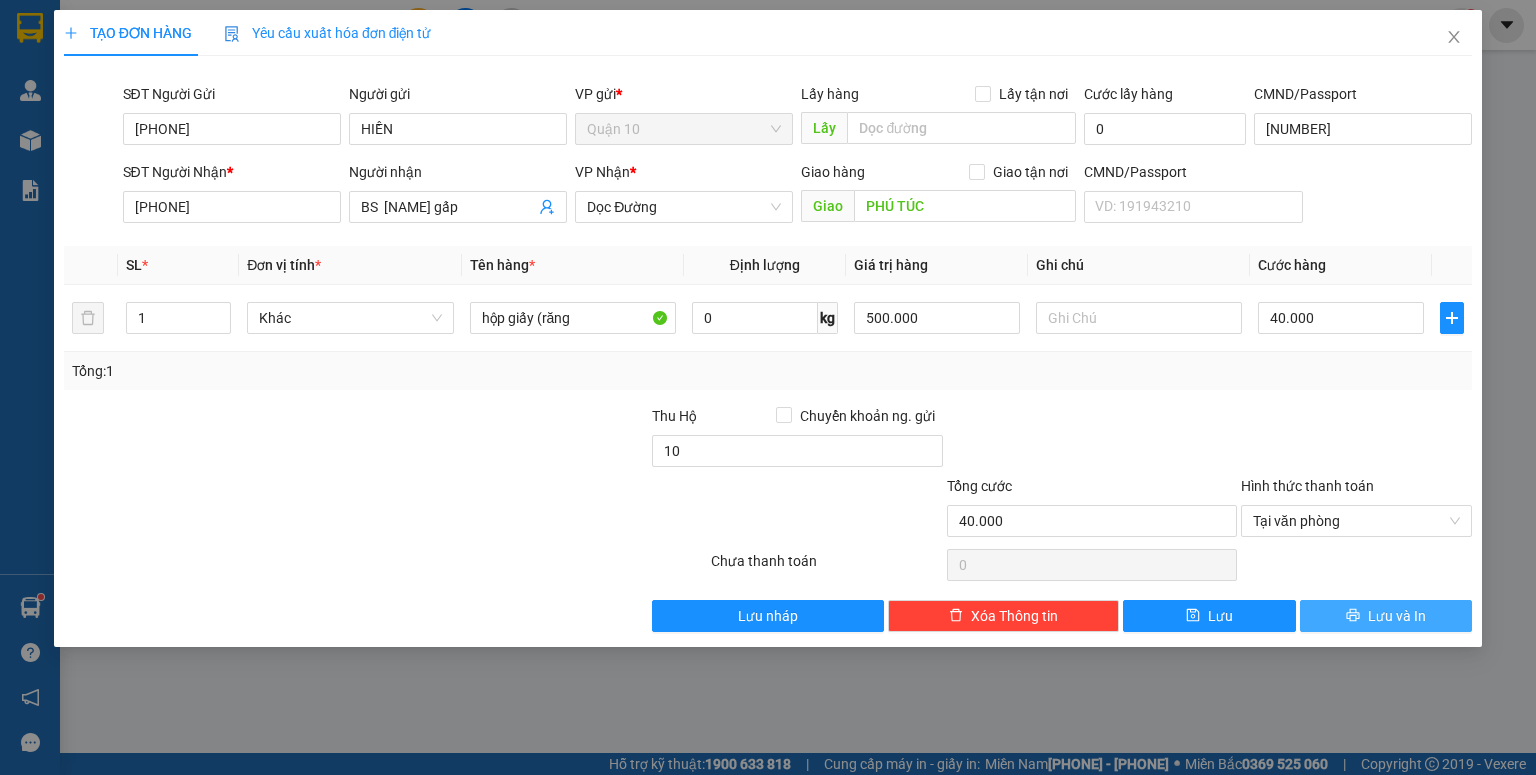 type on "10.000" 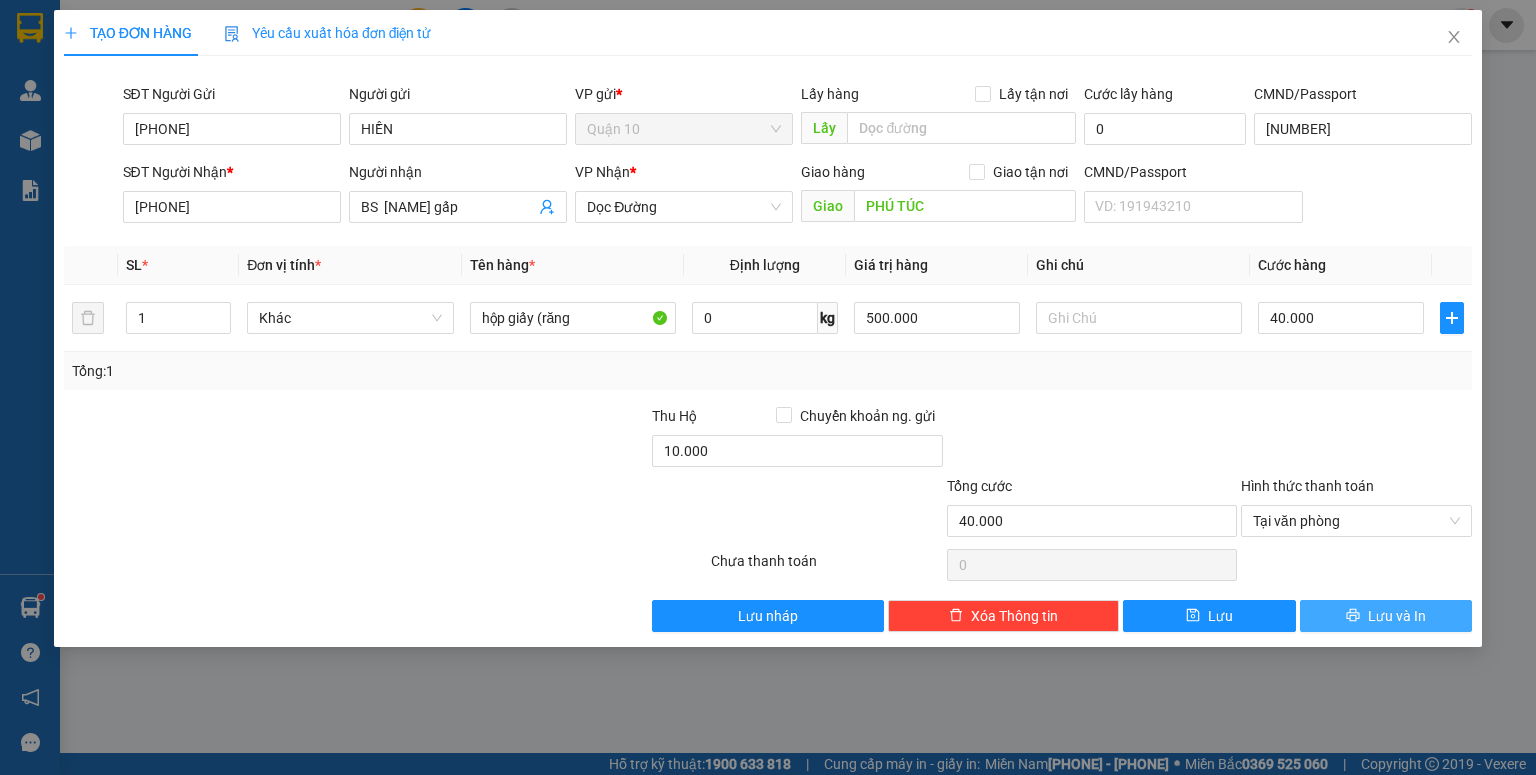 click on "Lưu và In" at bounding box center (1386, 616) 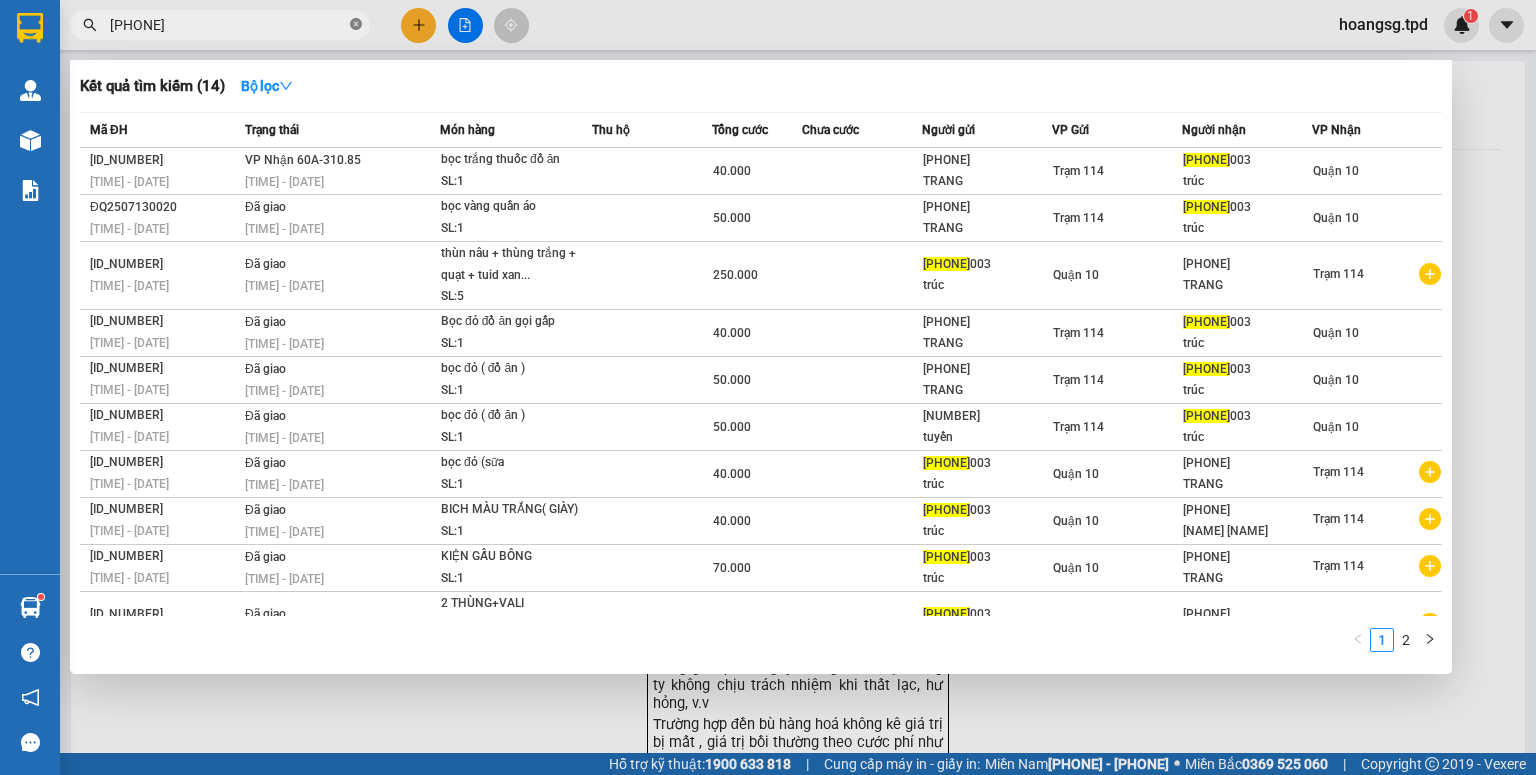 click 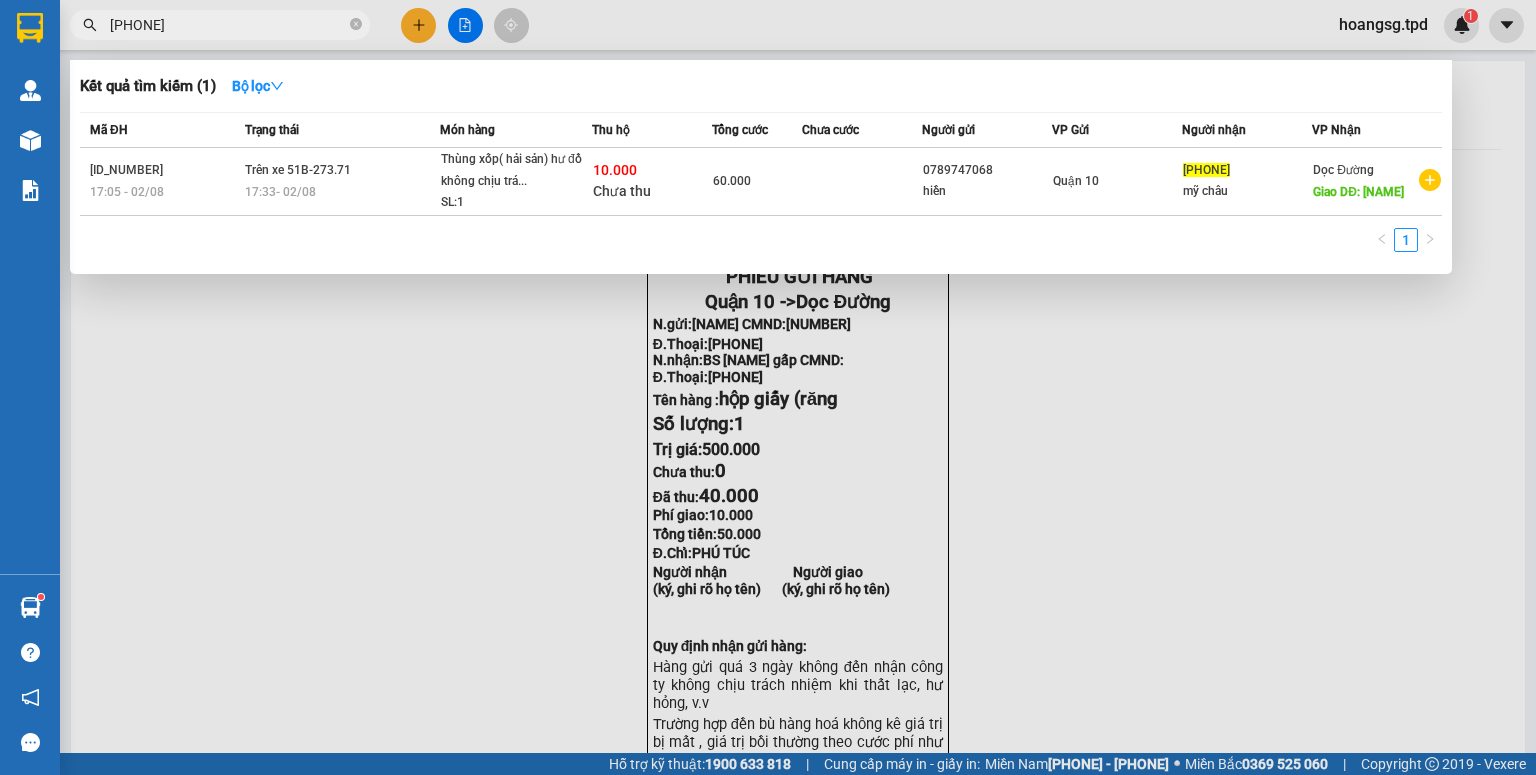 type on "[PHONE]" 